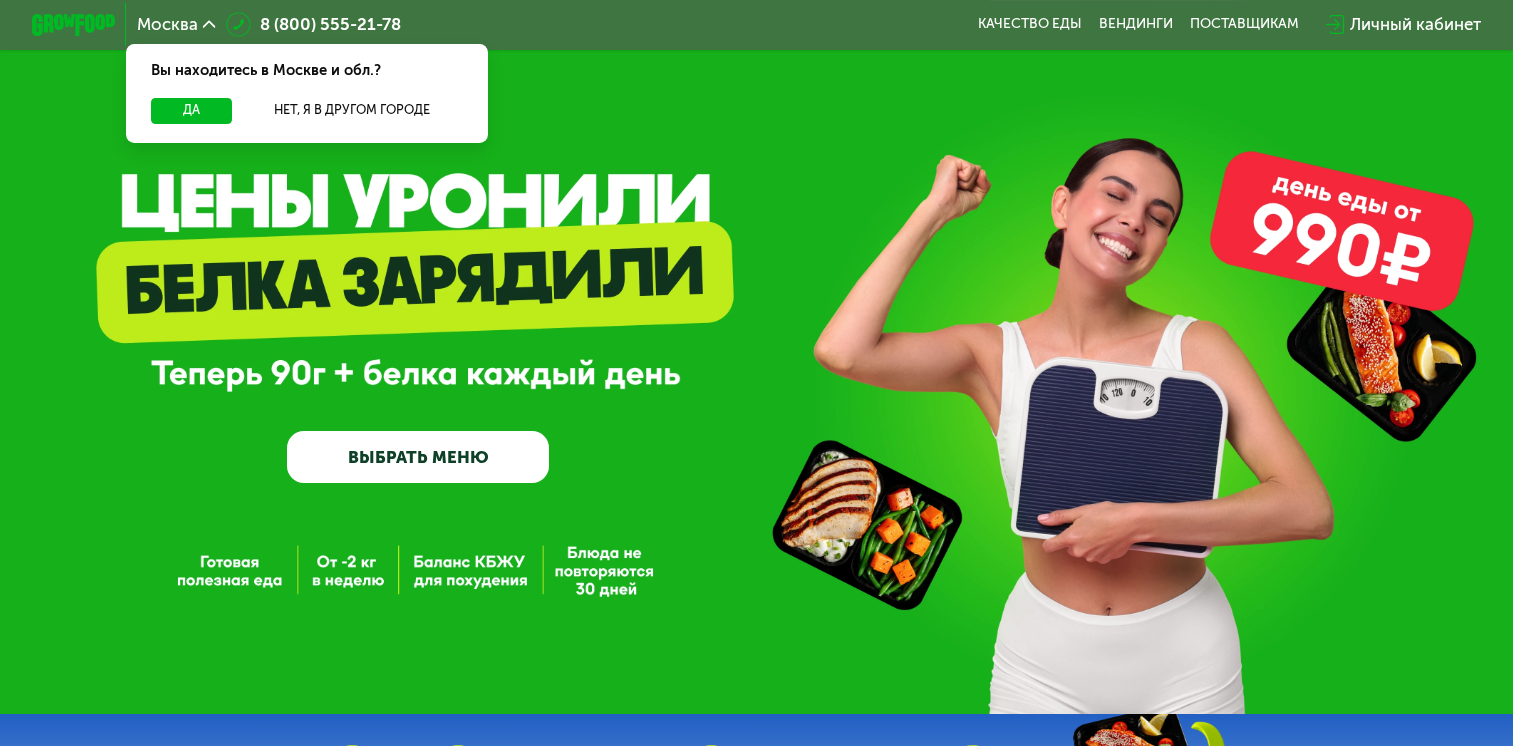 scroll, scrollTop: 0, scrollLeft: 0, axis: both 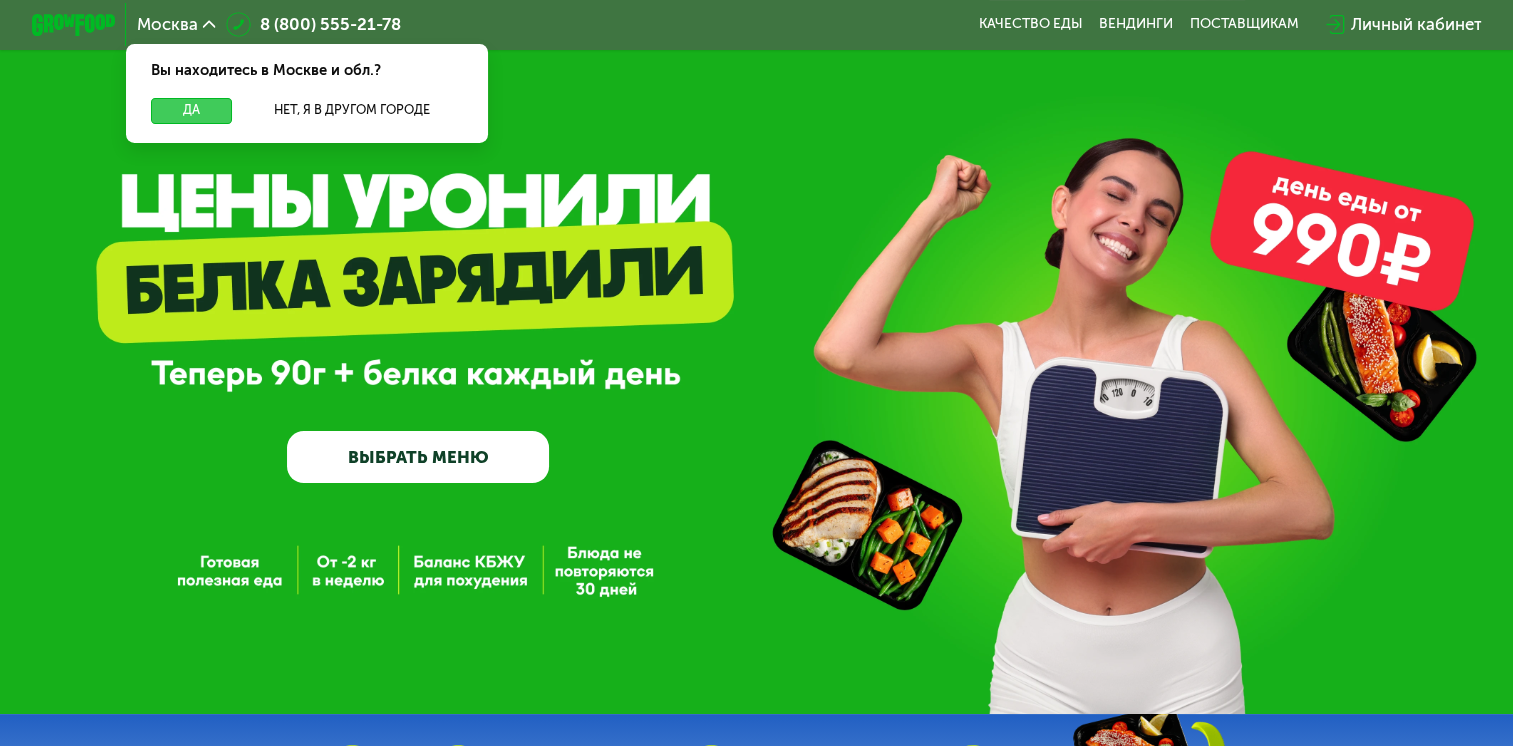 click on "Да" at bounding box center [191, 110] 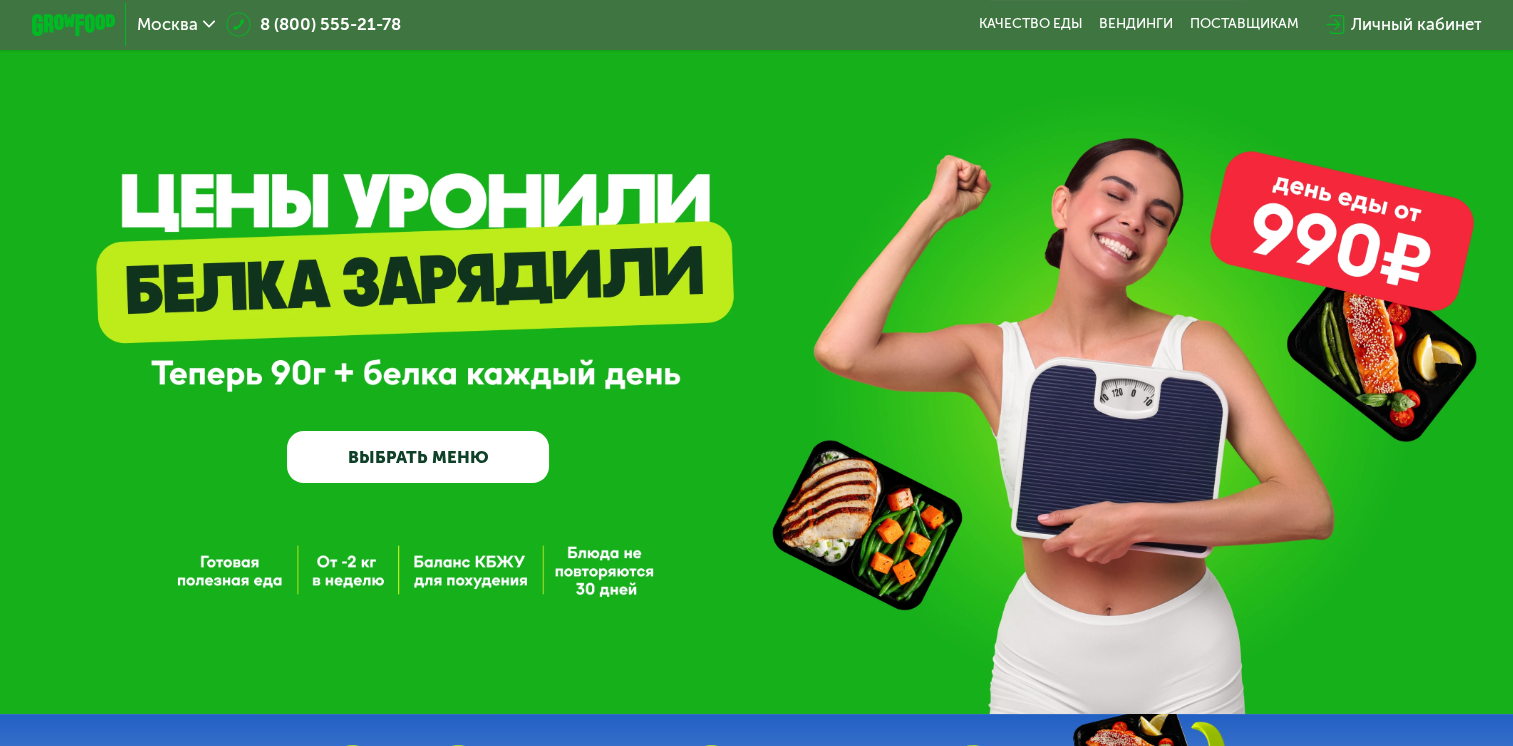click on "ВЫБРАТЬ МЕНЮ" at bounding box center [418, 457] 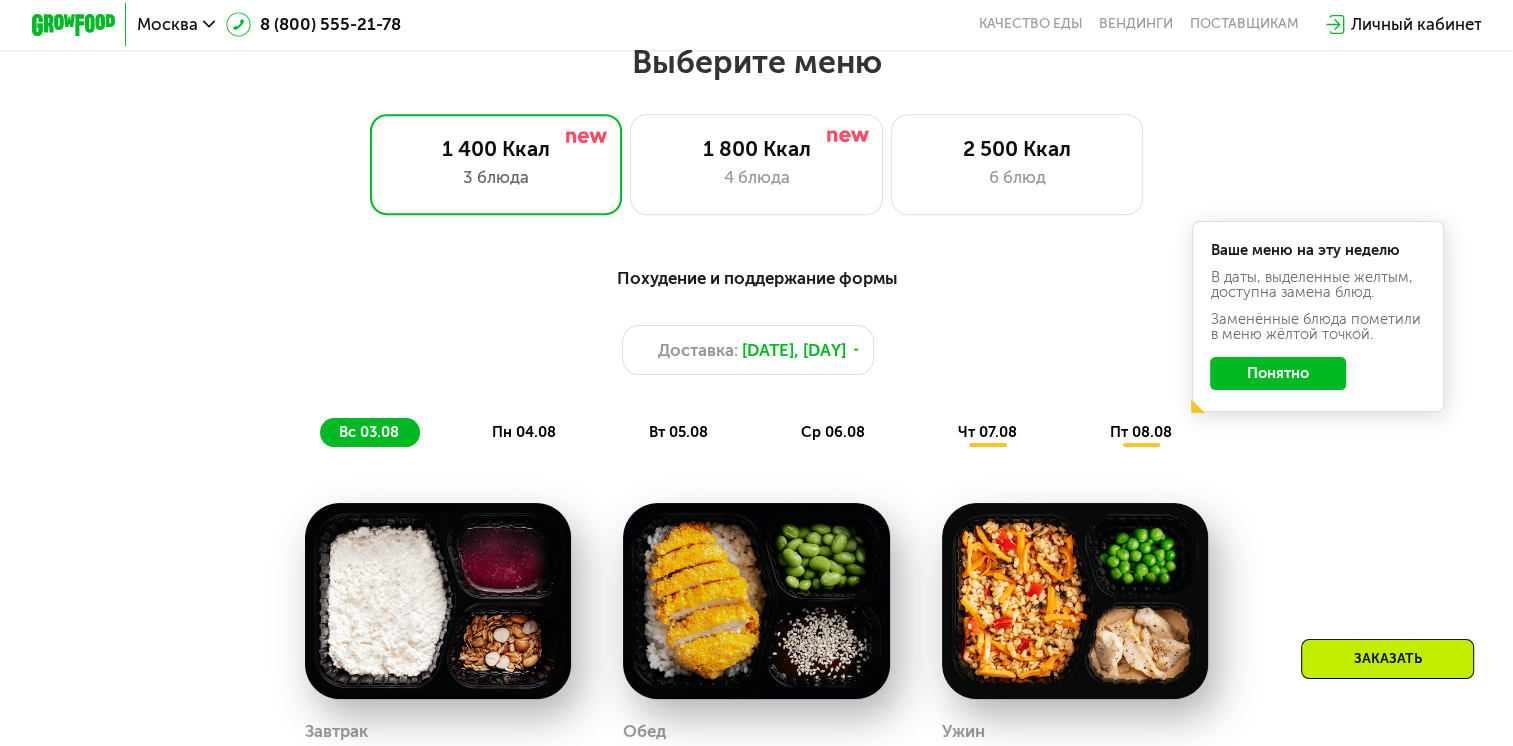 scroll, scrollTop: 1096, scrollLeft: 0, axis: vertical 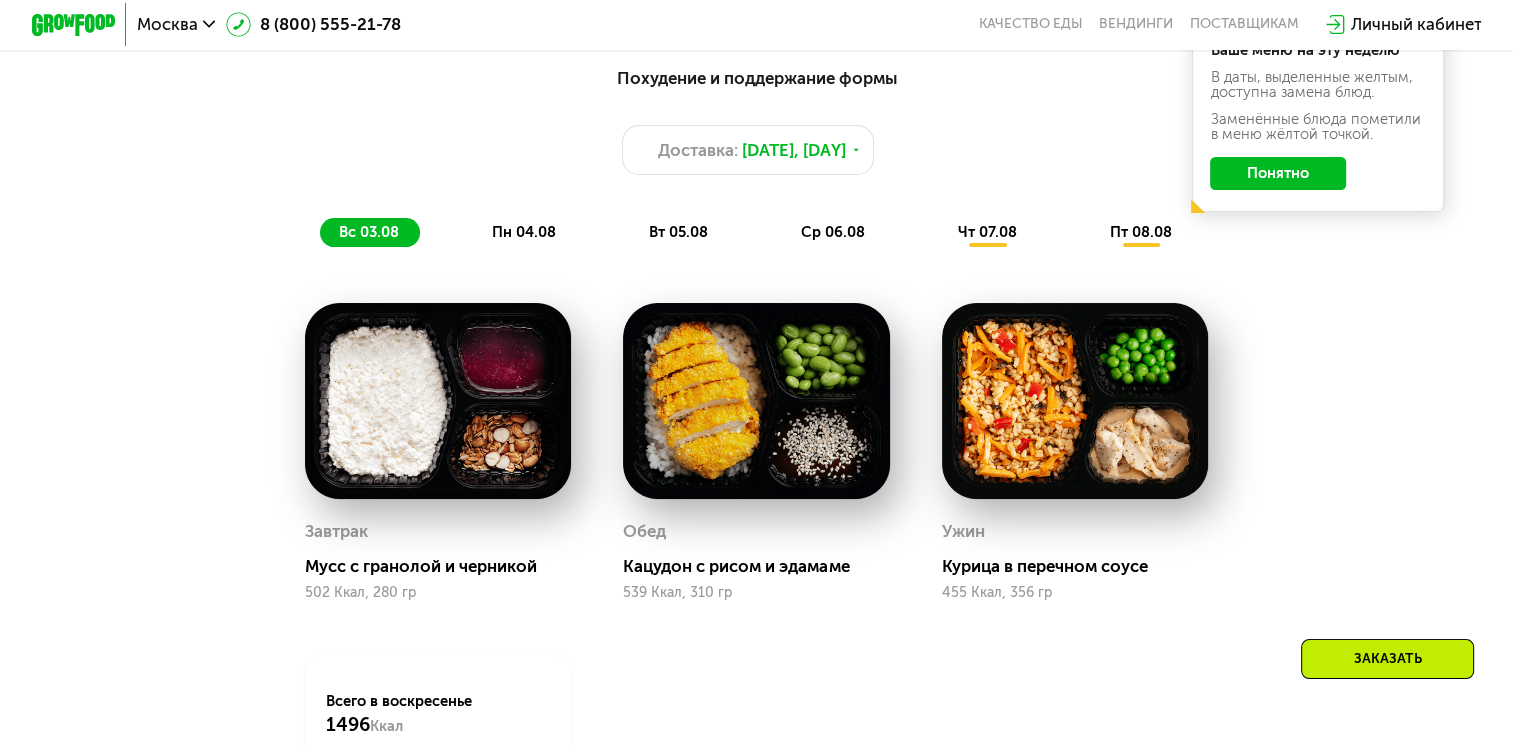 click on "пн 04.08" 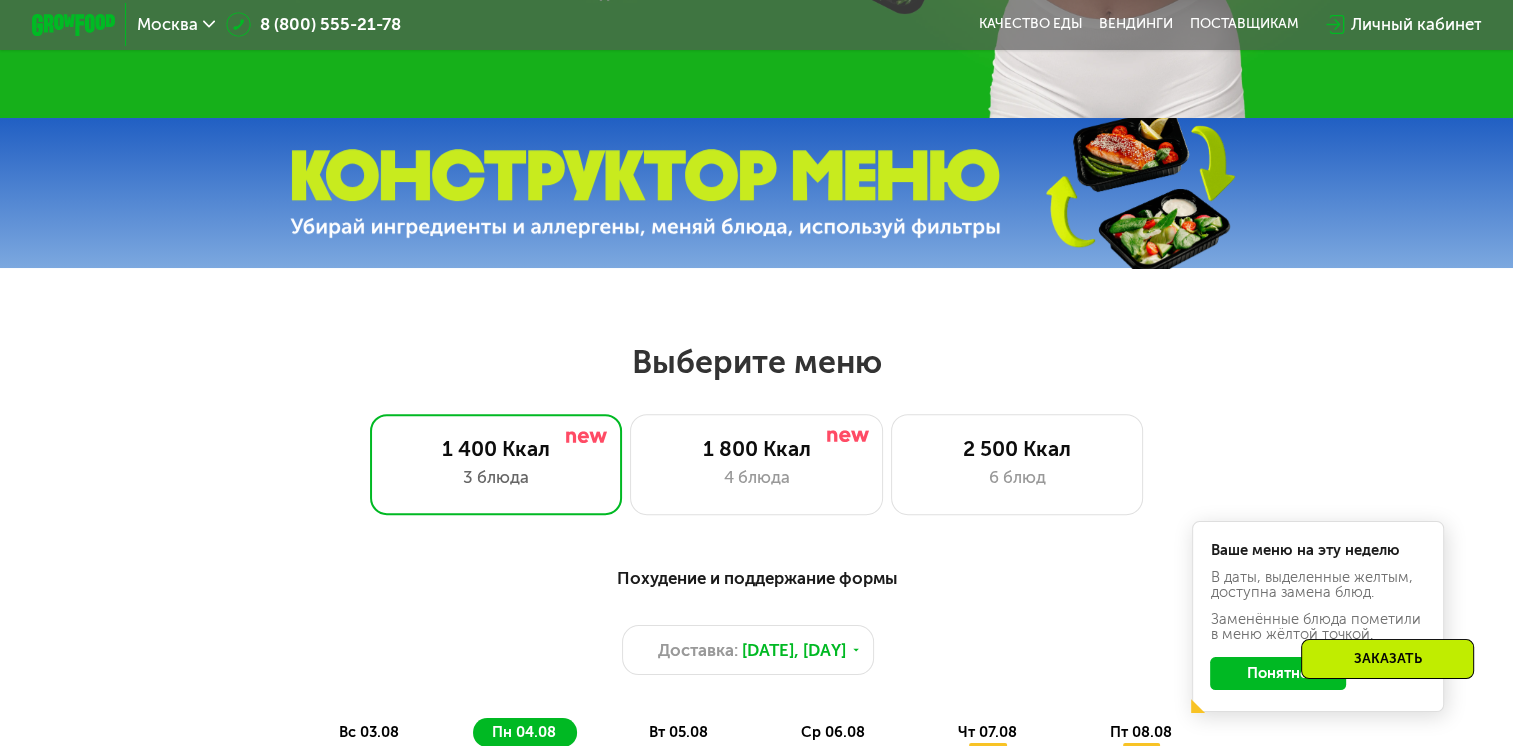 scroll, scrollTop: 896, scrollLeft: 0, axis: vertical 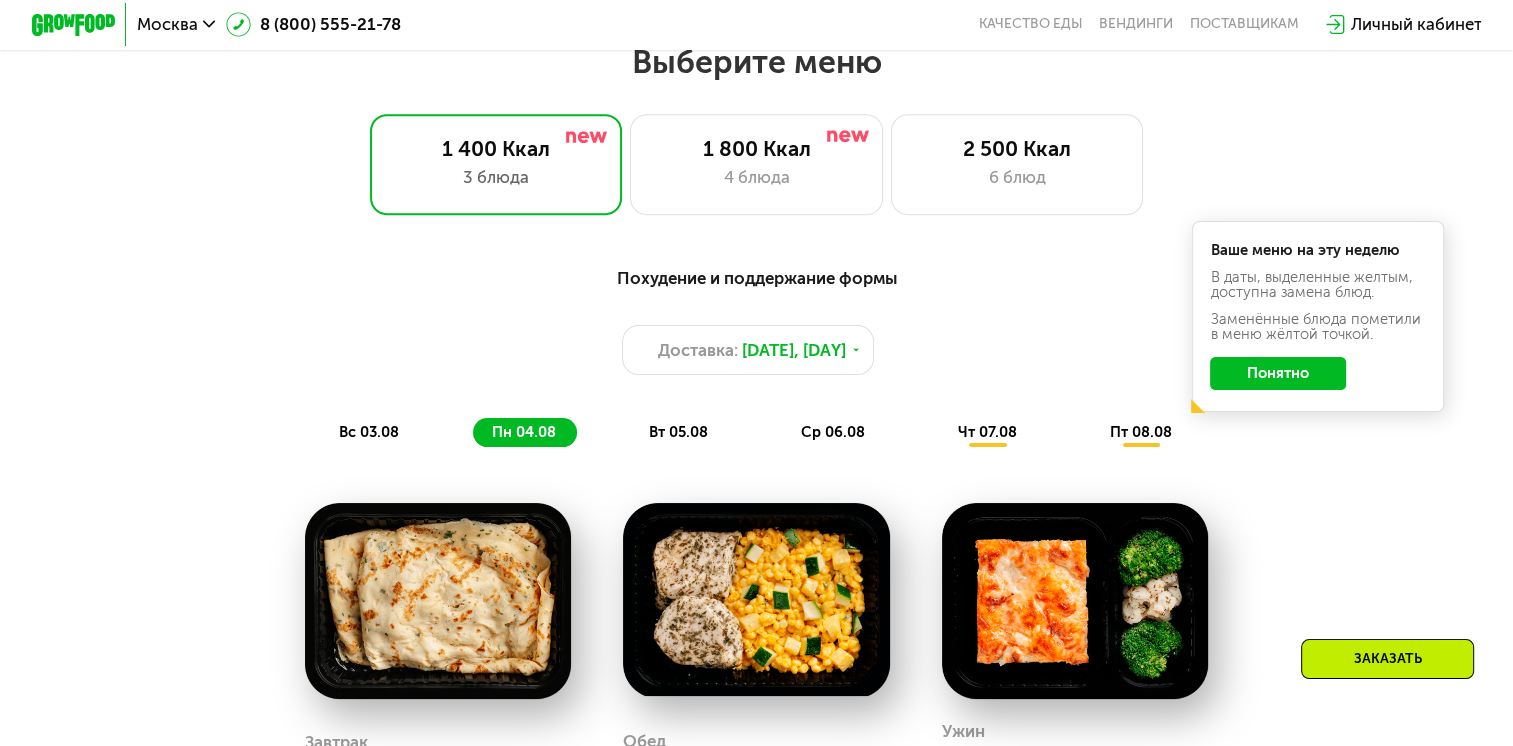 click on "Понятно" 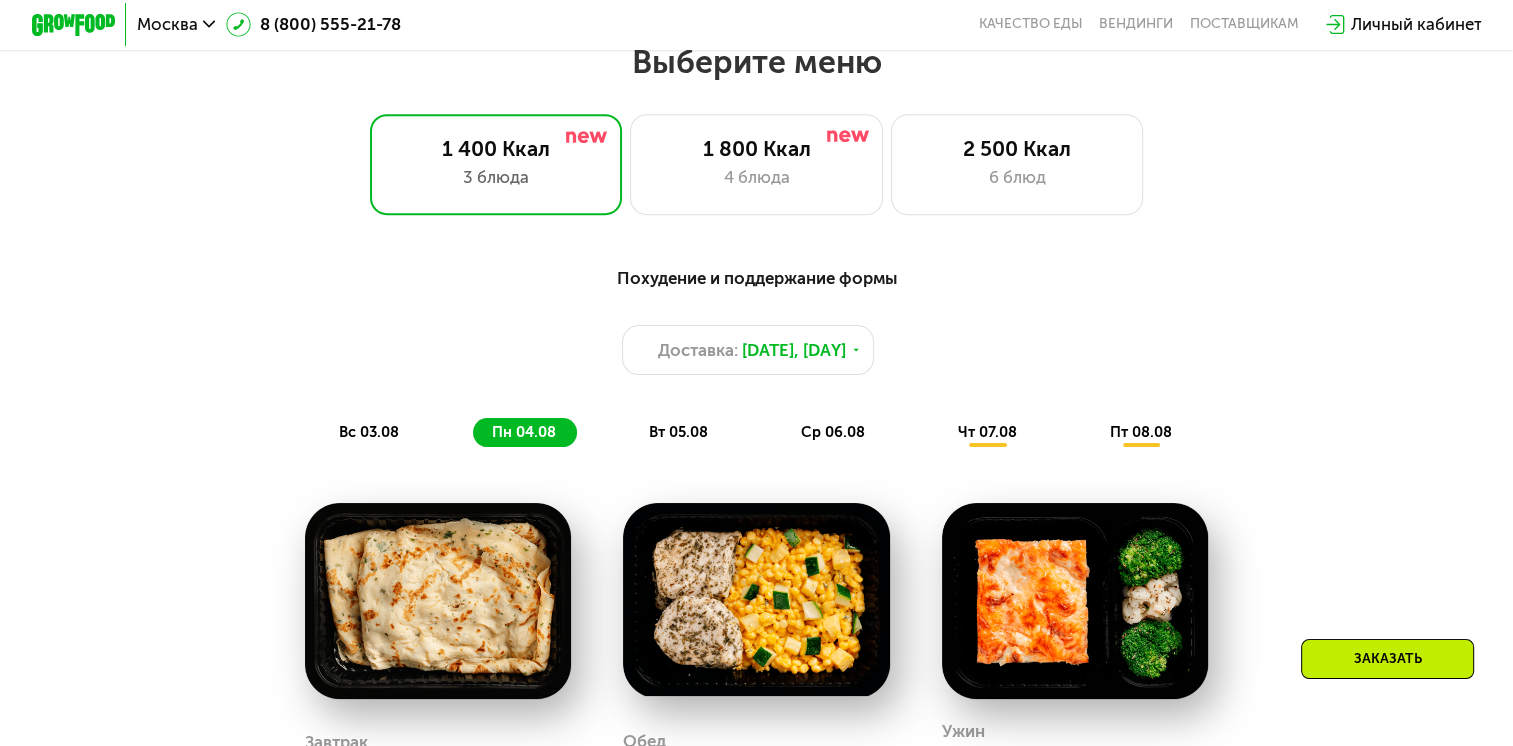 click on "чт 07.08" at bounding box center [987, 432] 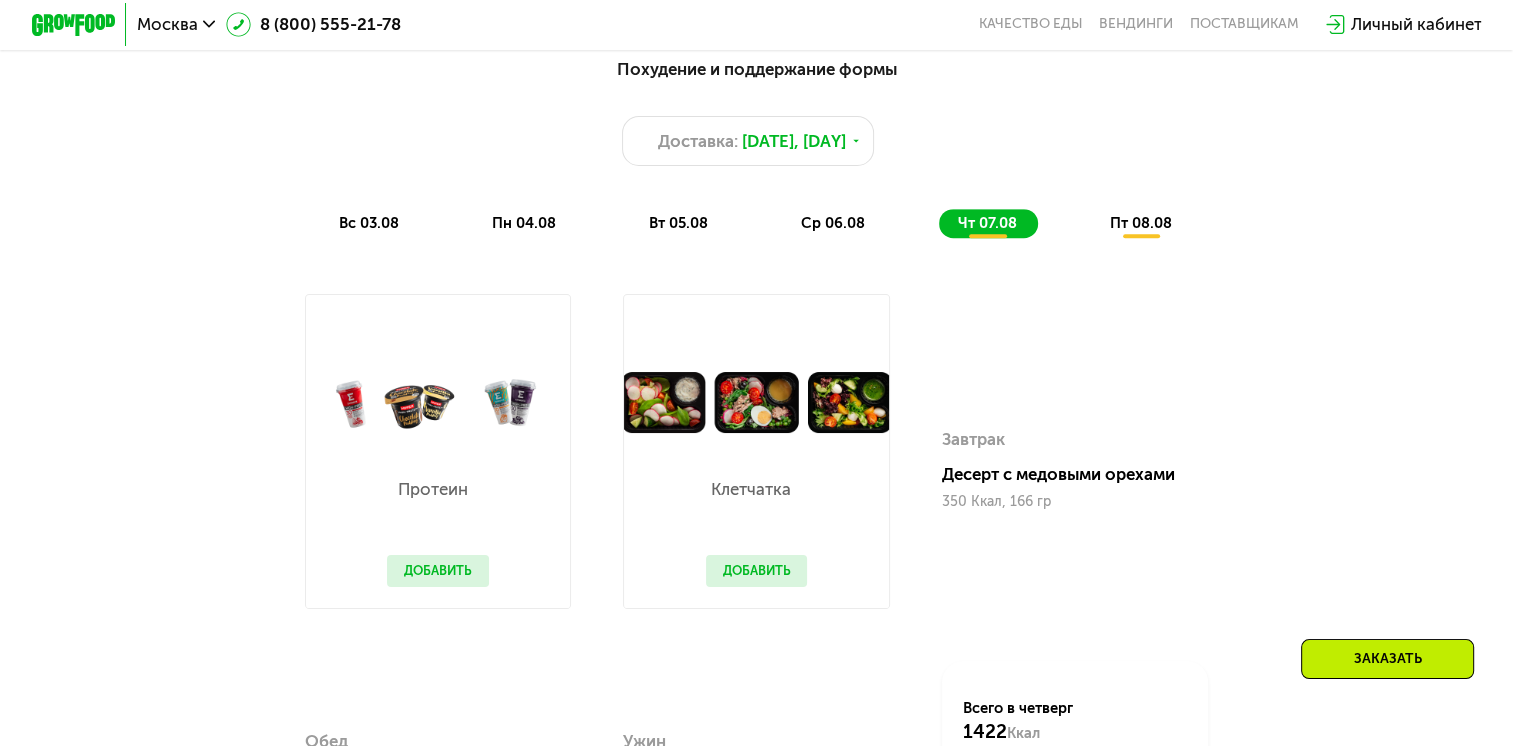 scroll, scrollTop: 1096, scrollLeft: 0, axis: vertical 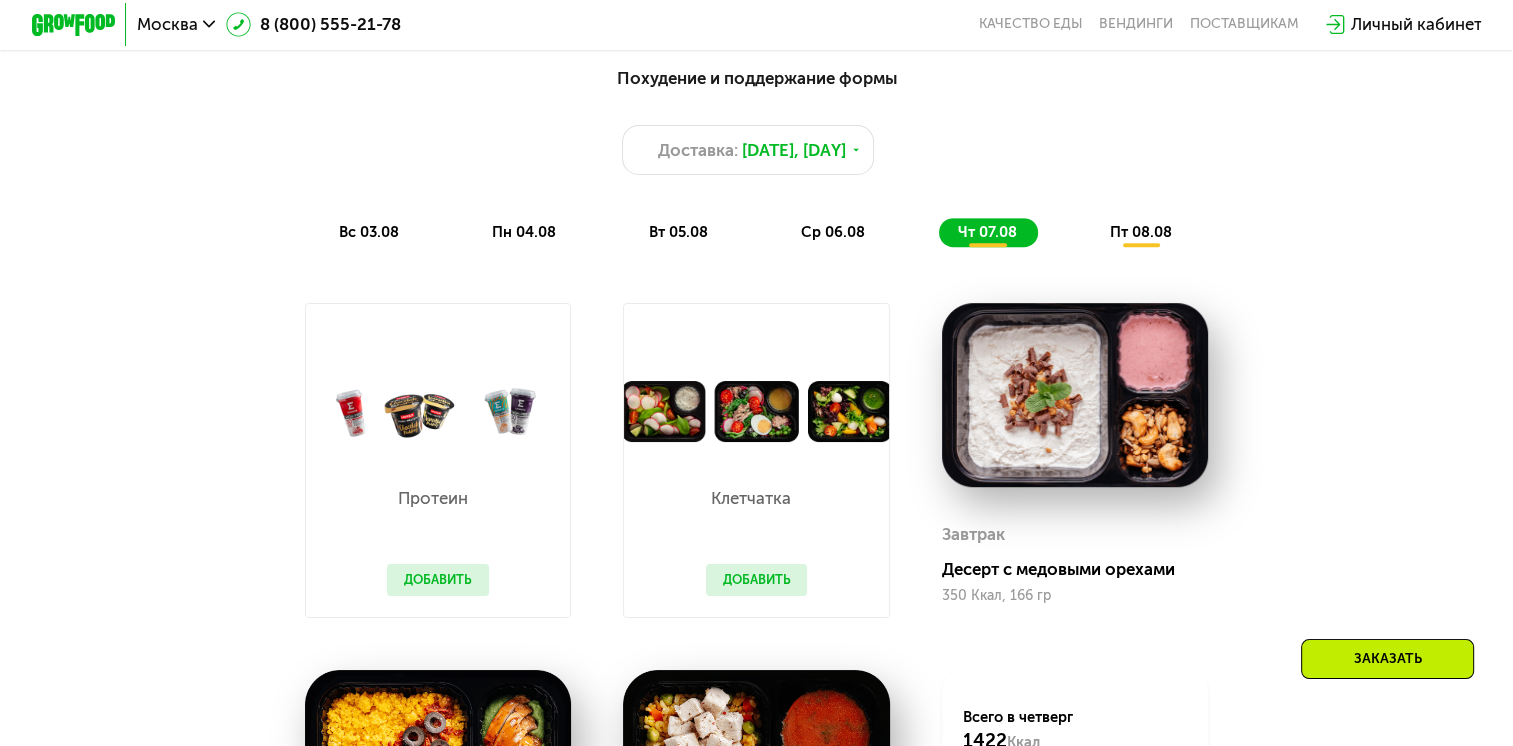 click on "пт 08.08" 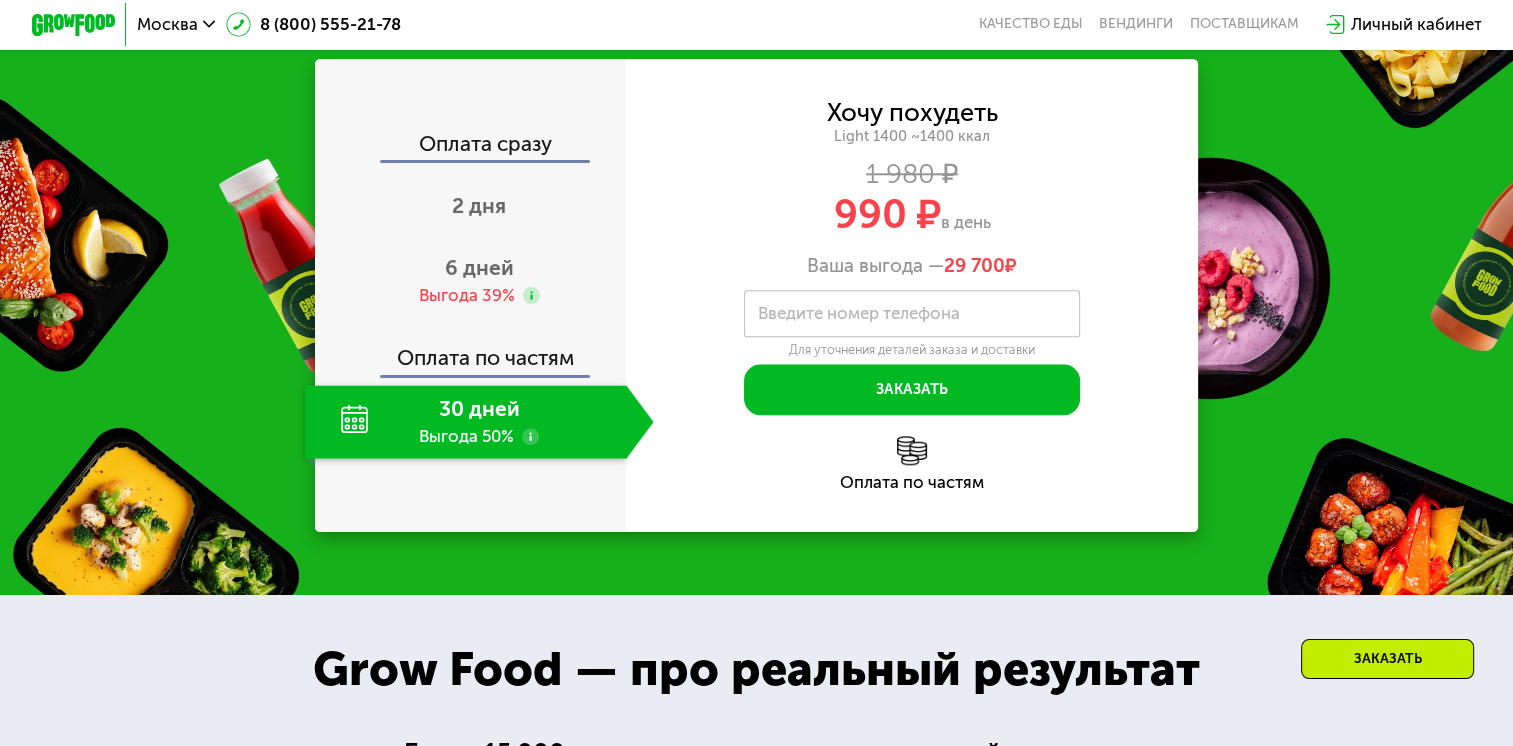 scroll, scrollTop: 2196, scrollLeft: 0, axis: vertical 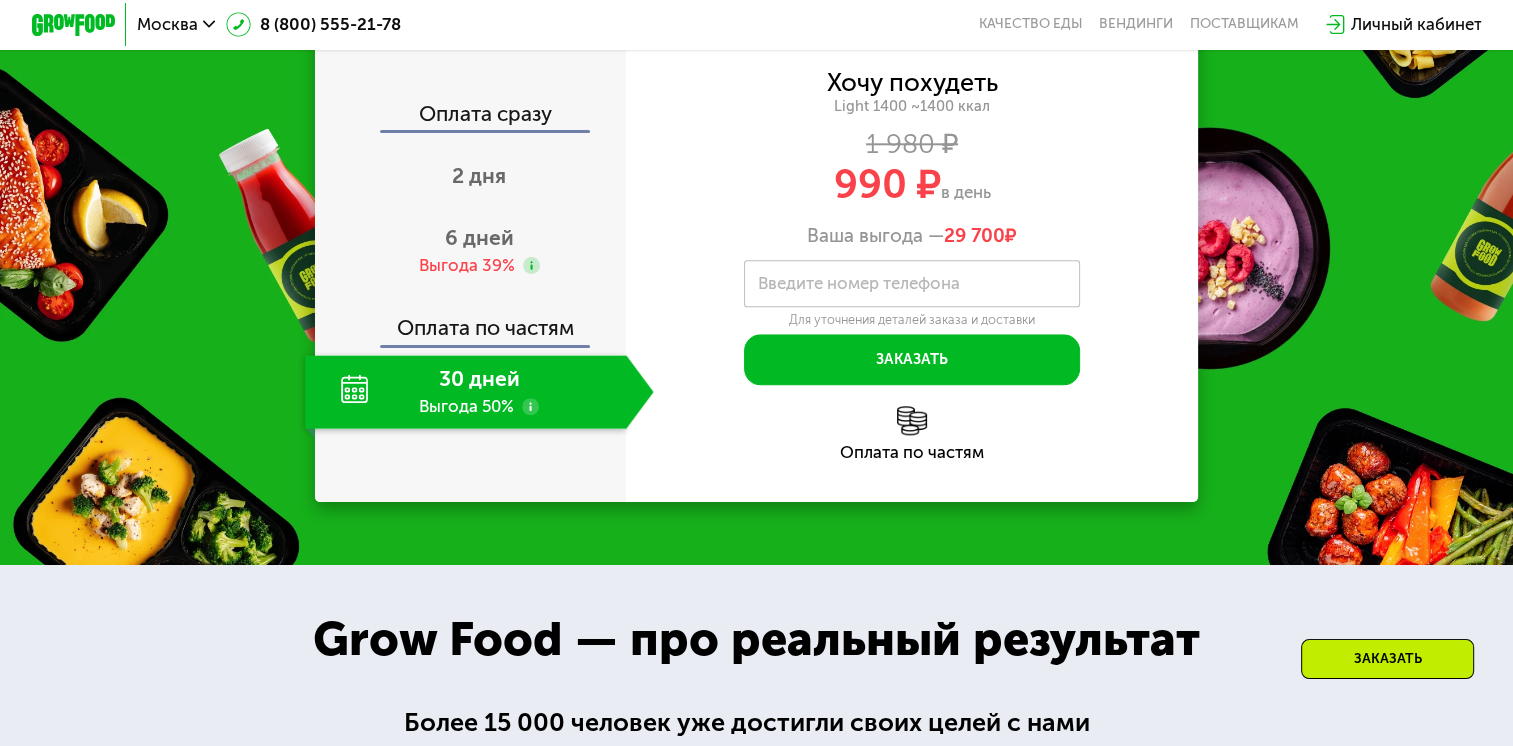 click on "6 дней" at bounding box center (479, 237) 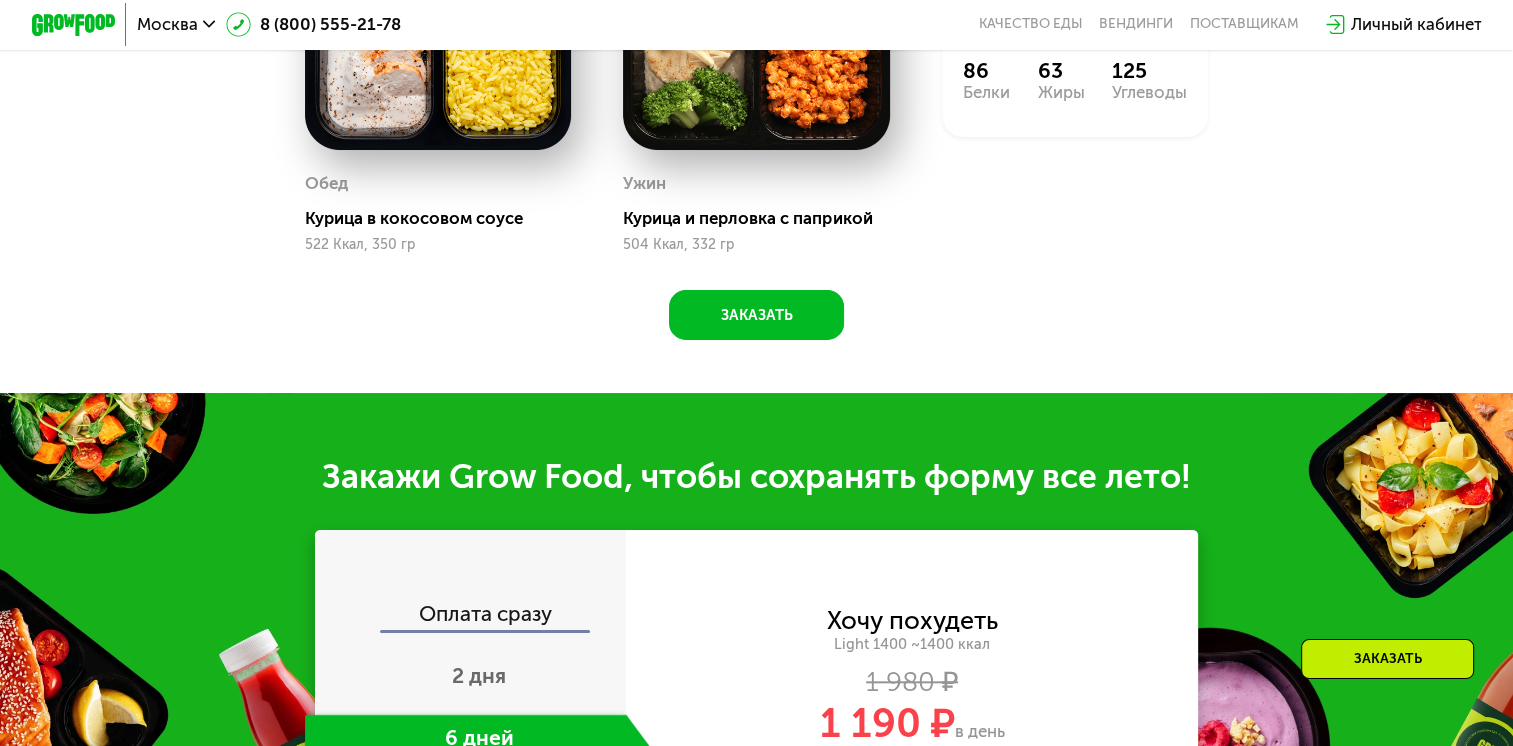 scroll, scrollTop: 1696, scrollLeft: 0, axis: vertical 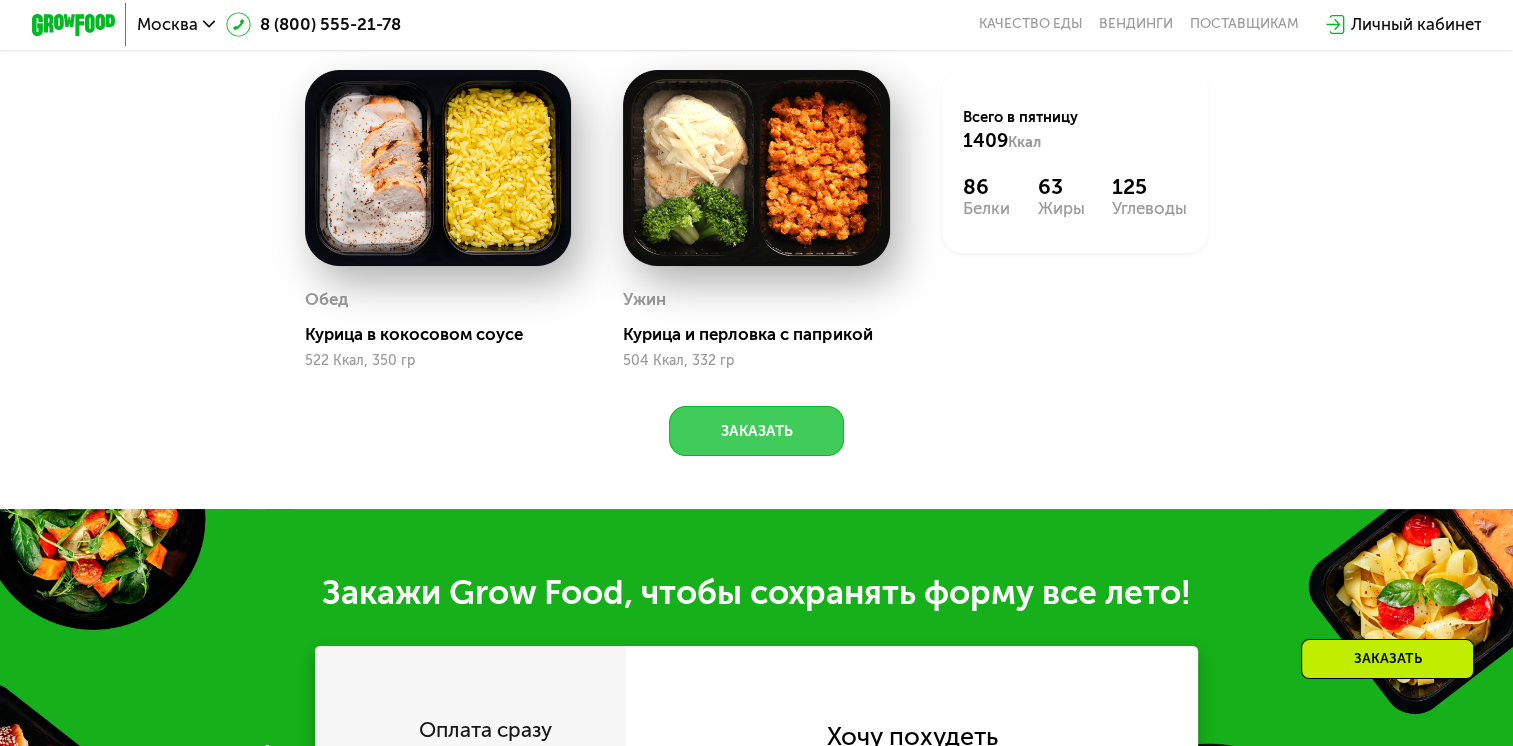 click on "Заказать" 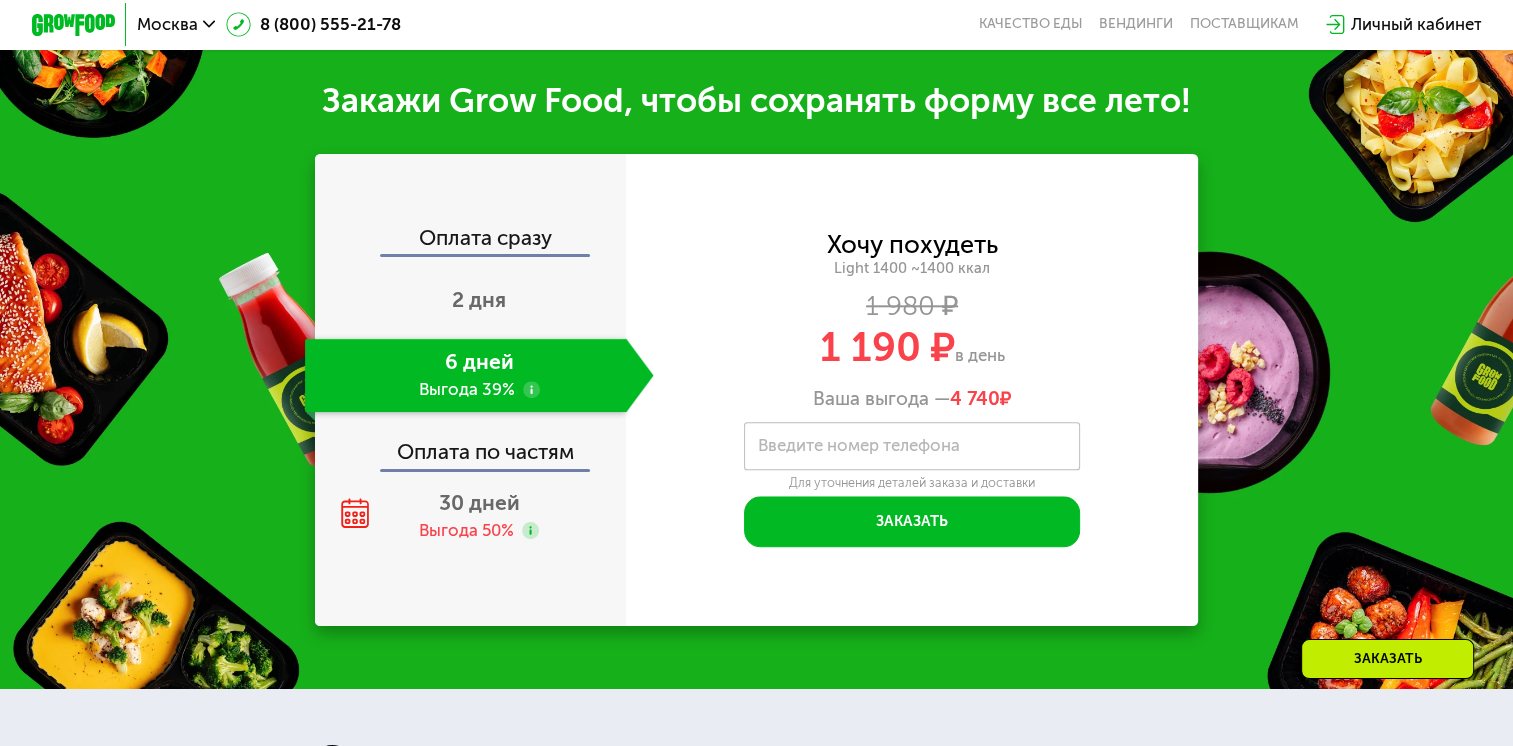 scroll, scrollTop: 2224, scrollLeft: 0, axis: vertical 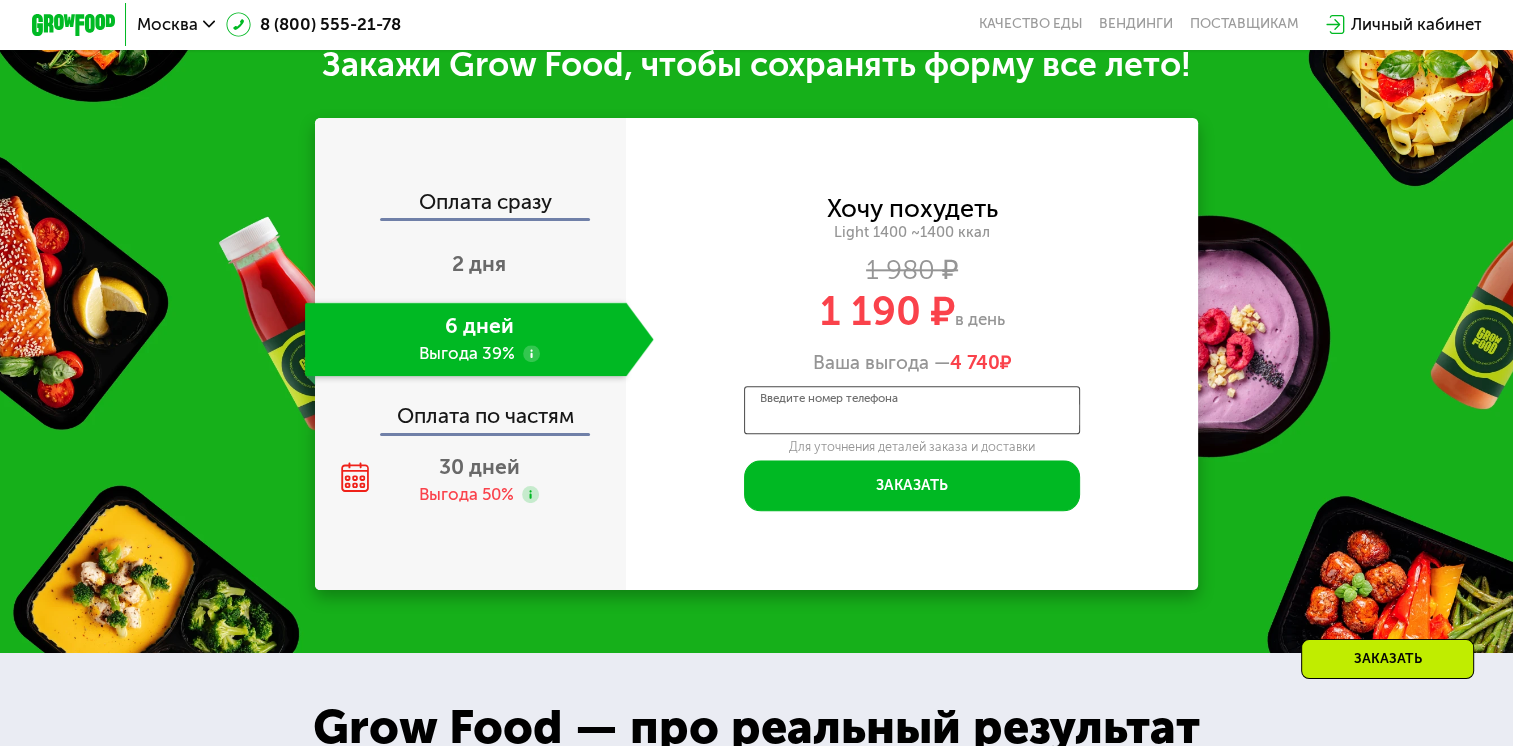 click on "Введите номер телефона" at bounding box center (912, 409) 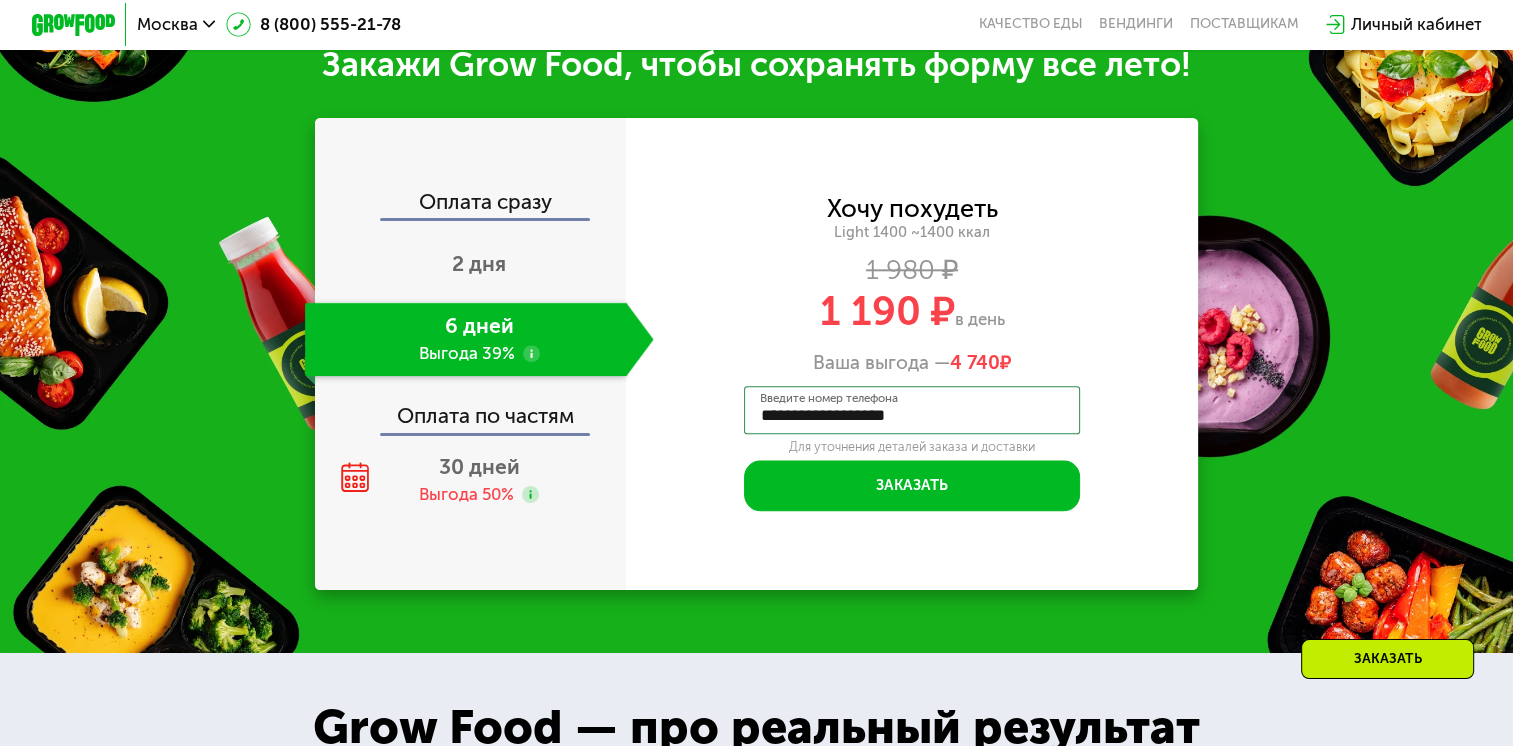 type on "**********" 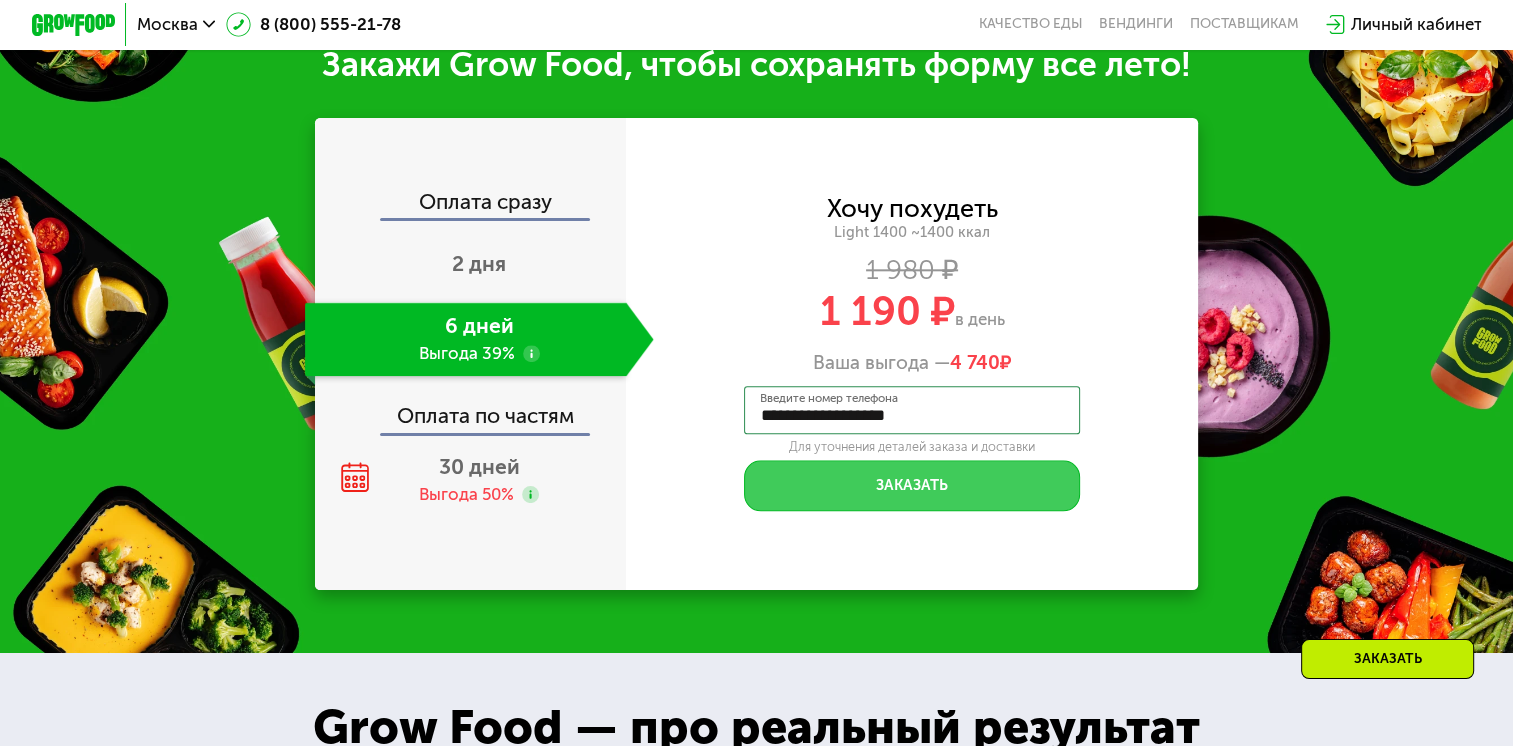 click on "Заказать" at bounding box center [912, 485] 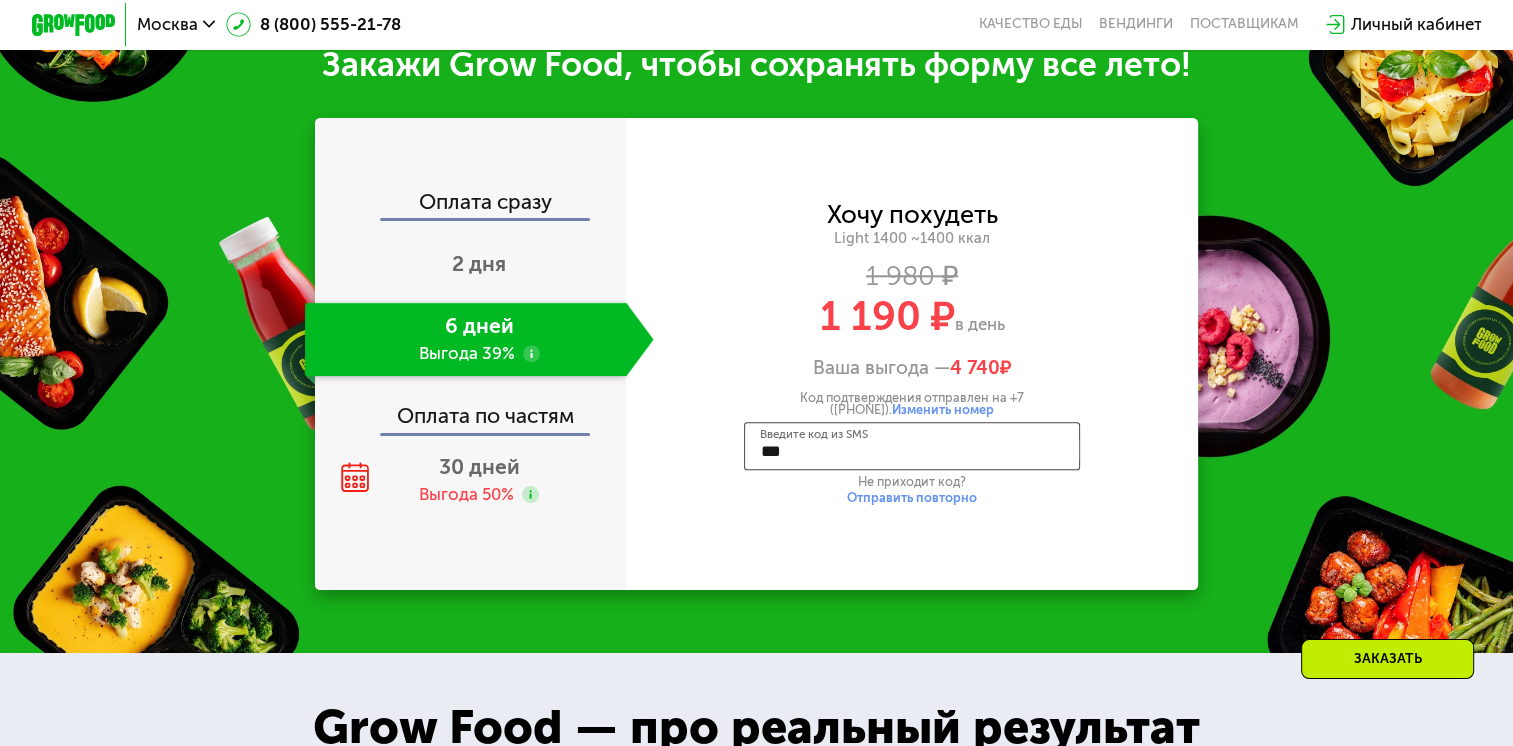 type on "****" 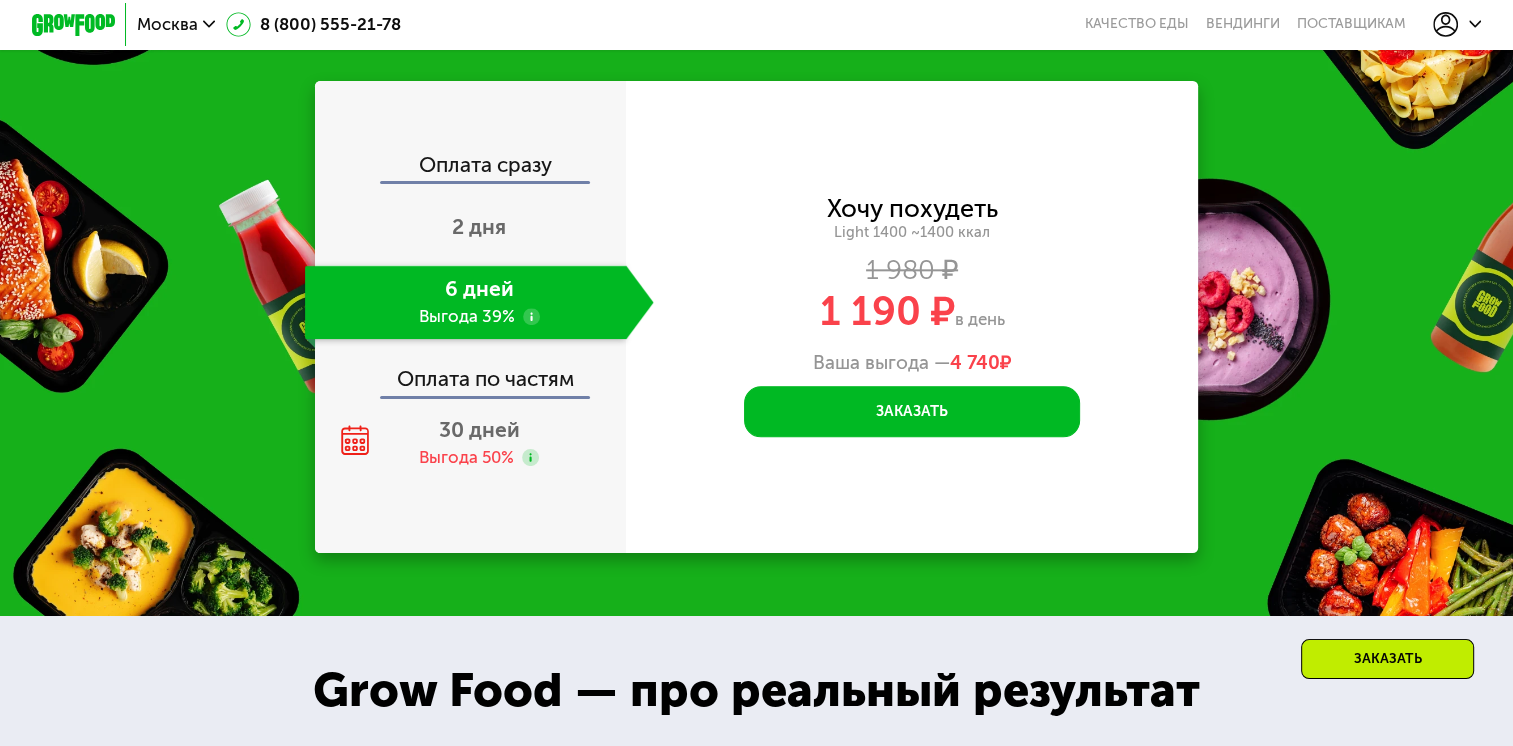 scroll, scrollTop: 2224, scrollLeft: 0, axis: vertical 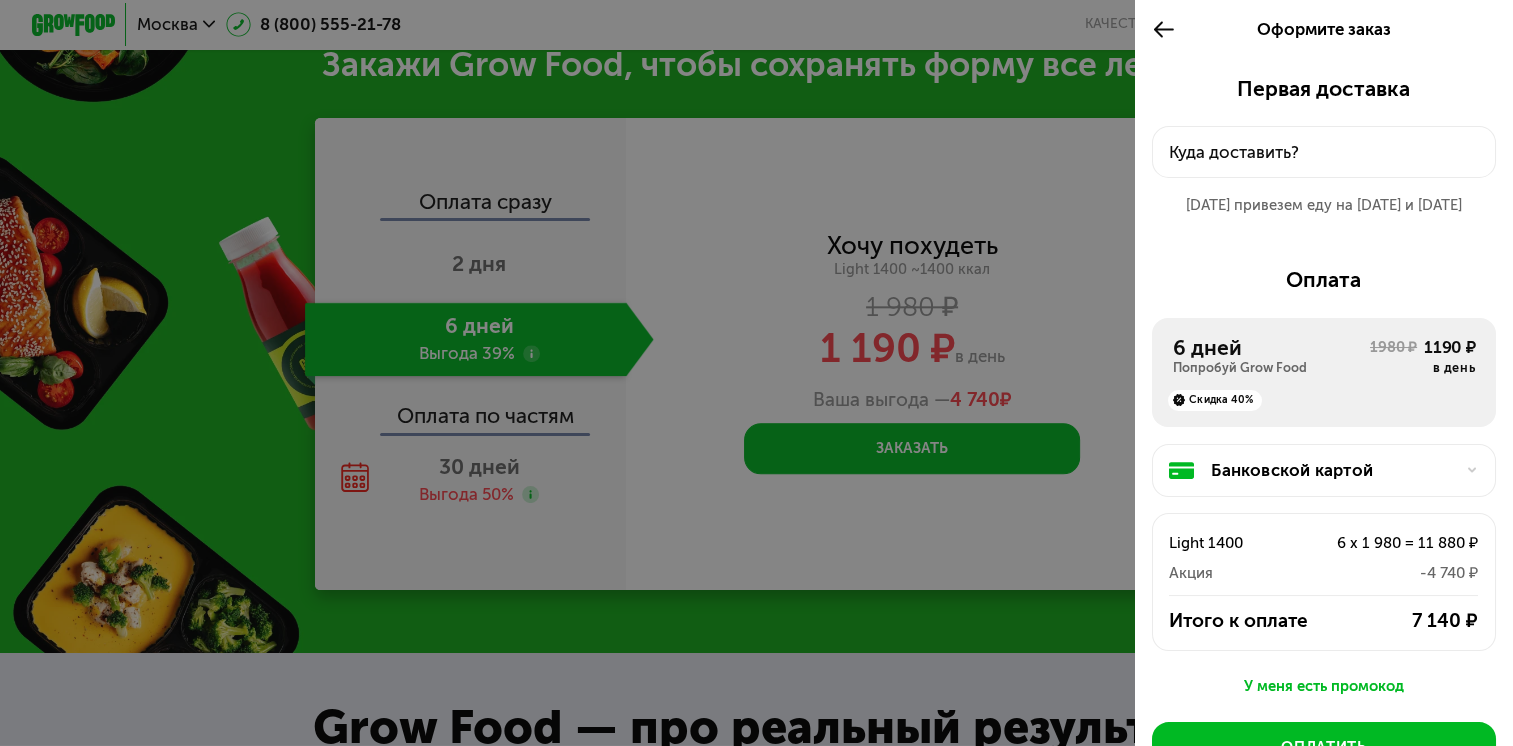 click at bounding box center [756, 373] 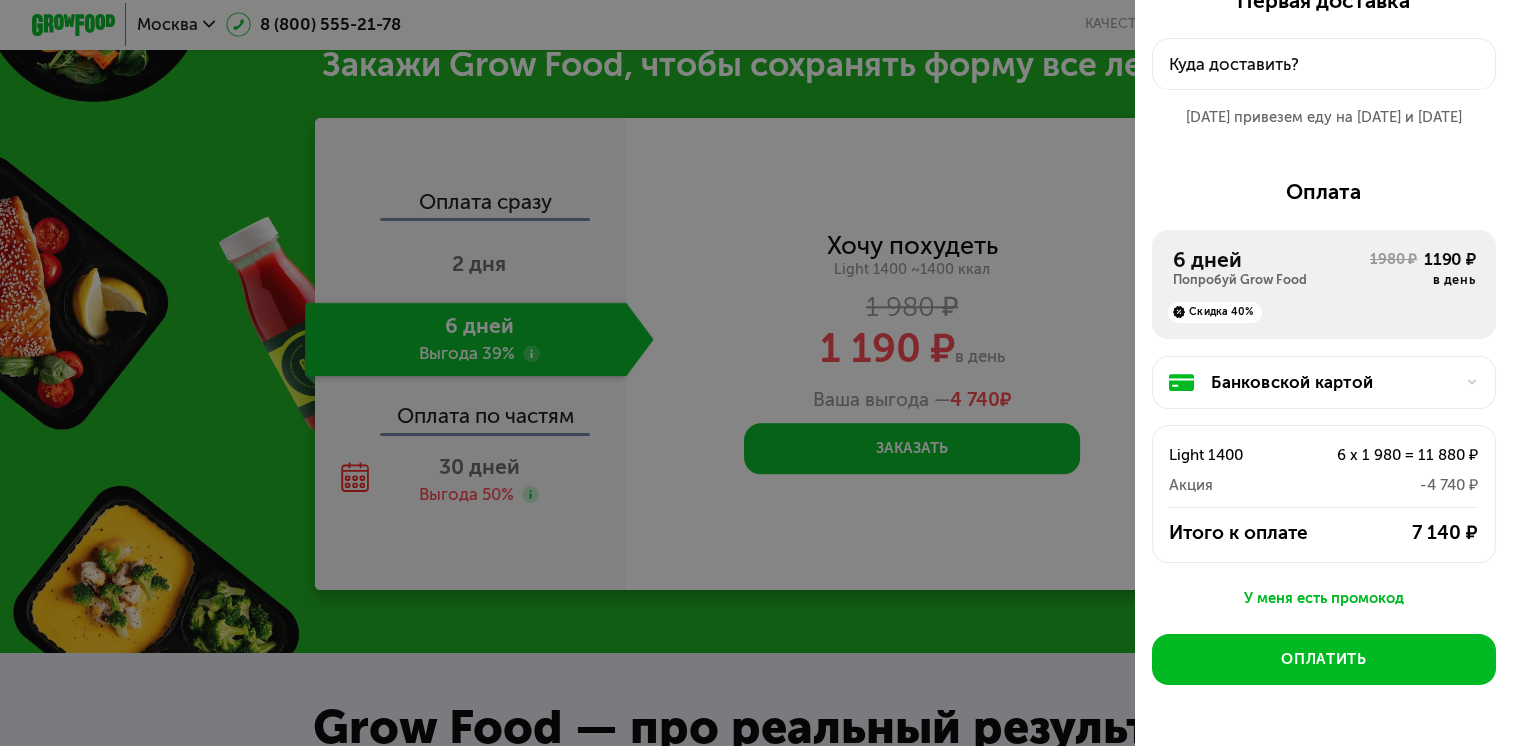 scroll, scrollTop: 156, scrollLeft: 0, axis: vertical 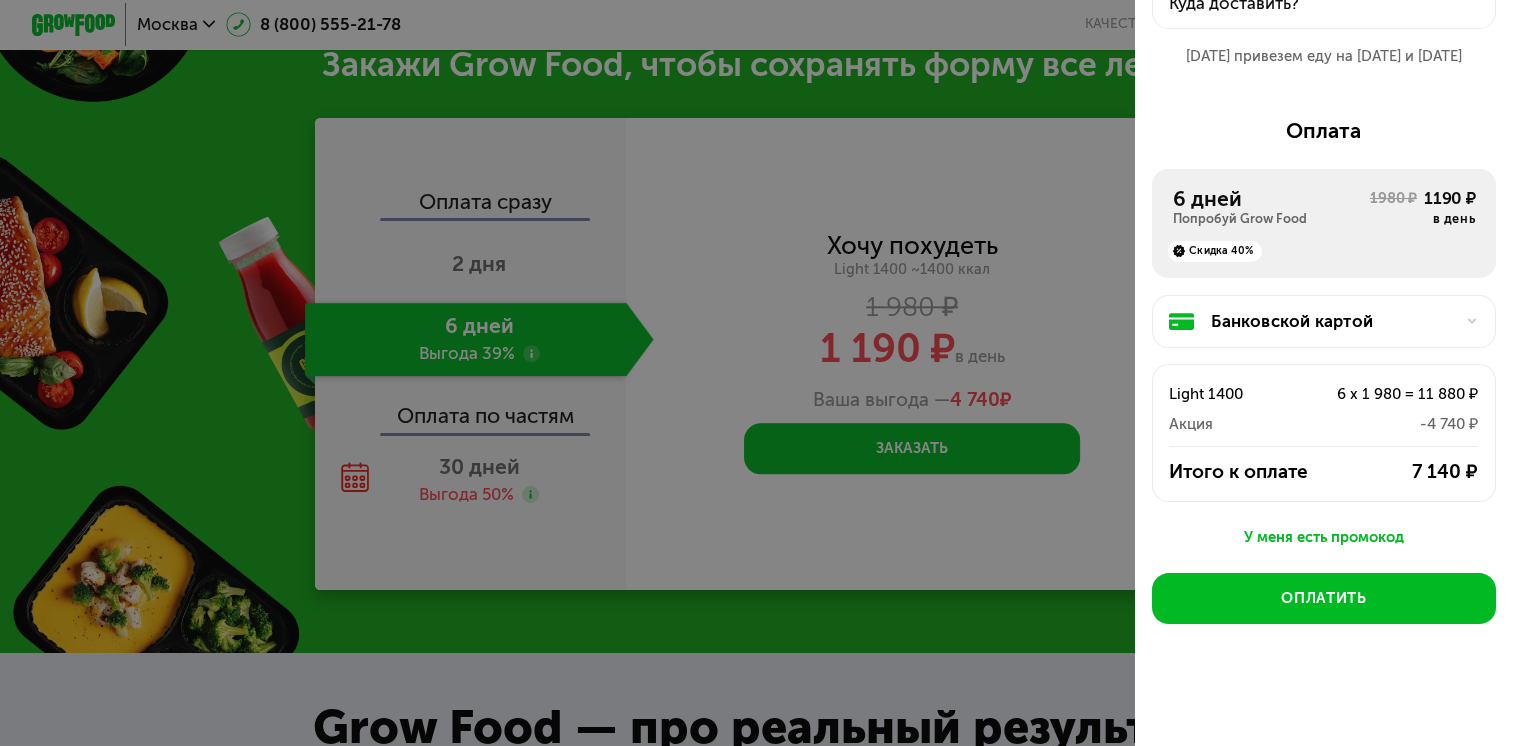 click on "Банковской картой  Light 1400 6 x 1 980 = 11 880 ₽  Акция  -4 740 ₽  Итого к оплате 7 140 ₽" at bounding box center [1324, 402] 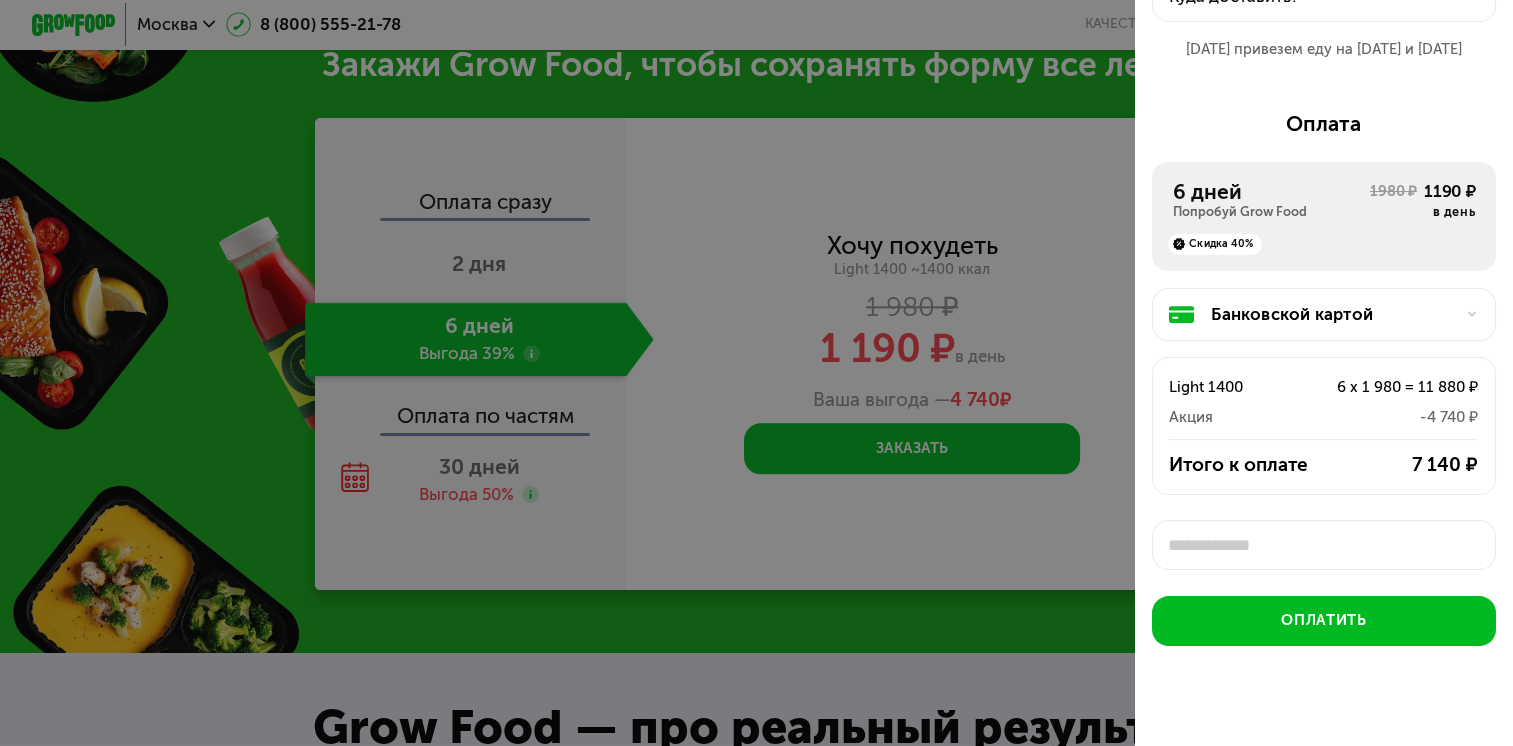 scroll, scrollTop: 185, scrollLeft: 0, axis: vertical 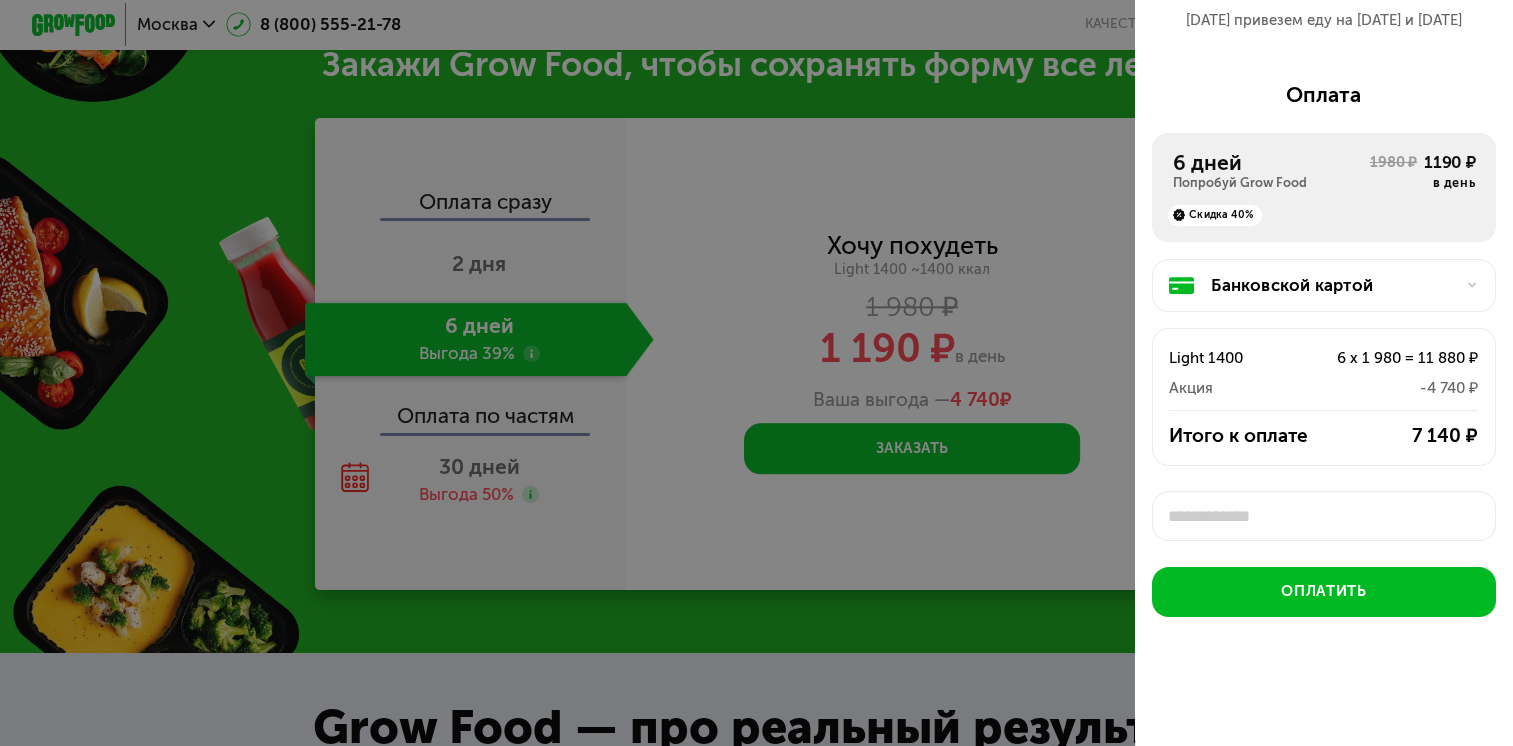 drag, startPoint x: 1276, startPoint y: 565, endPoint x: 1274, endPoint y: 724, distance: 159.01257 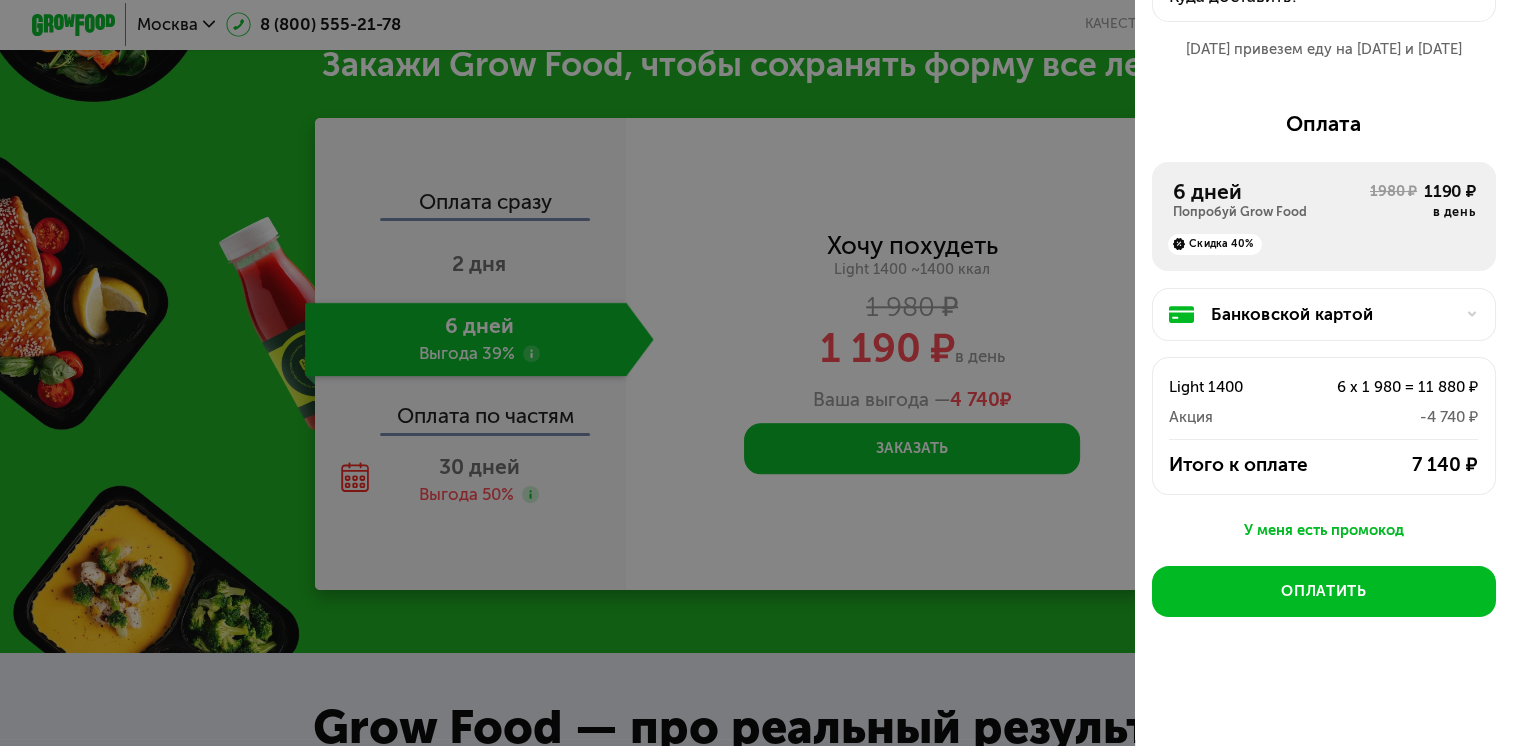 click on "У меня есть промокод" at bounding box center [1324, 530] 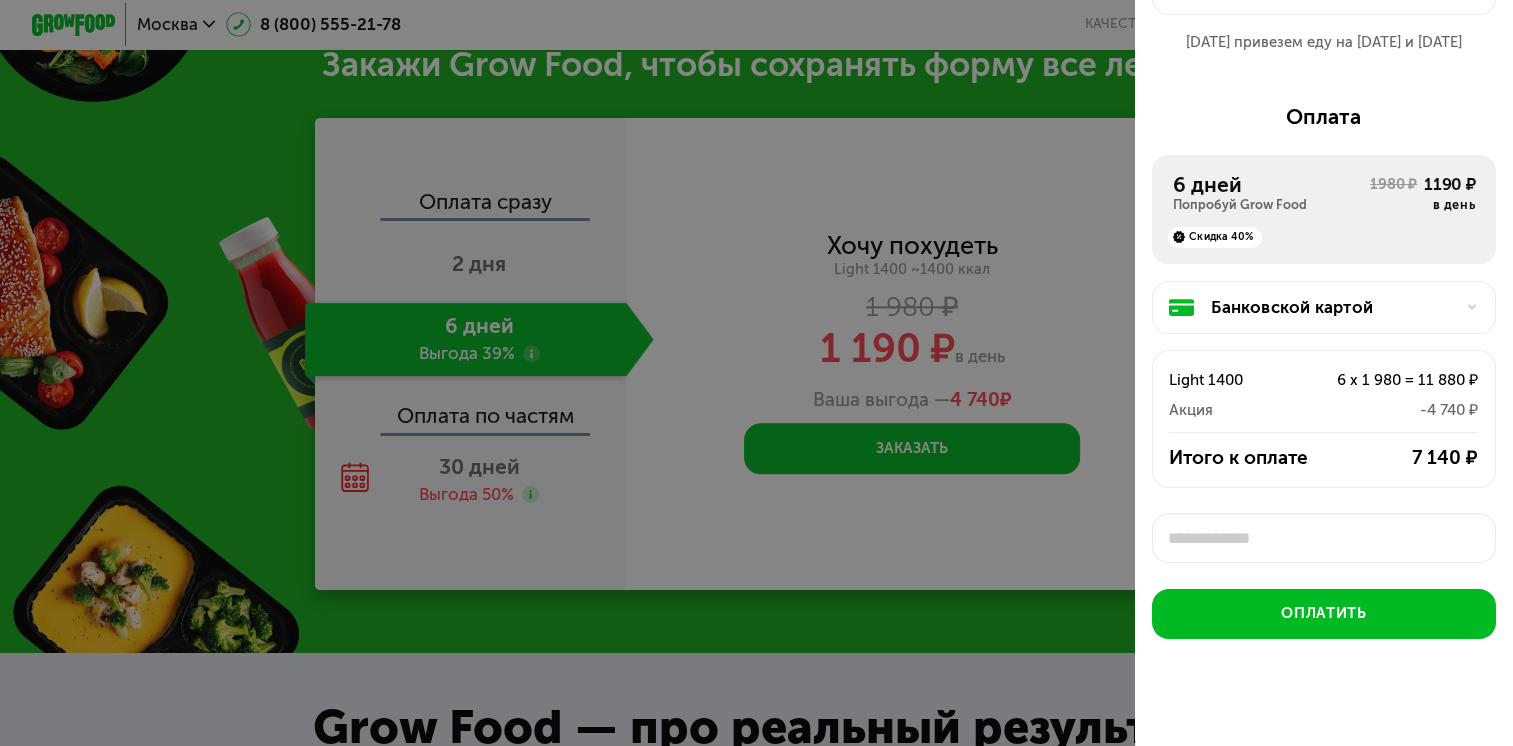 scroll, scrollTop: 185, scrollLeft: 0, axis: vertical 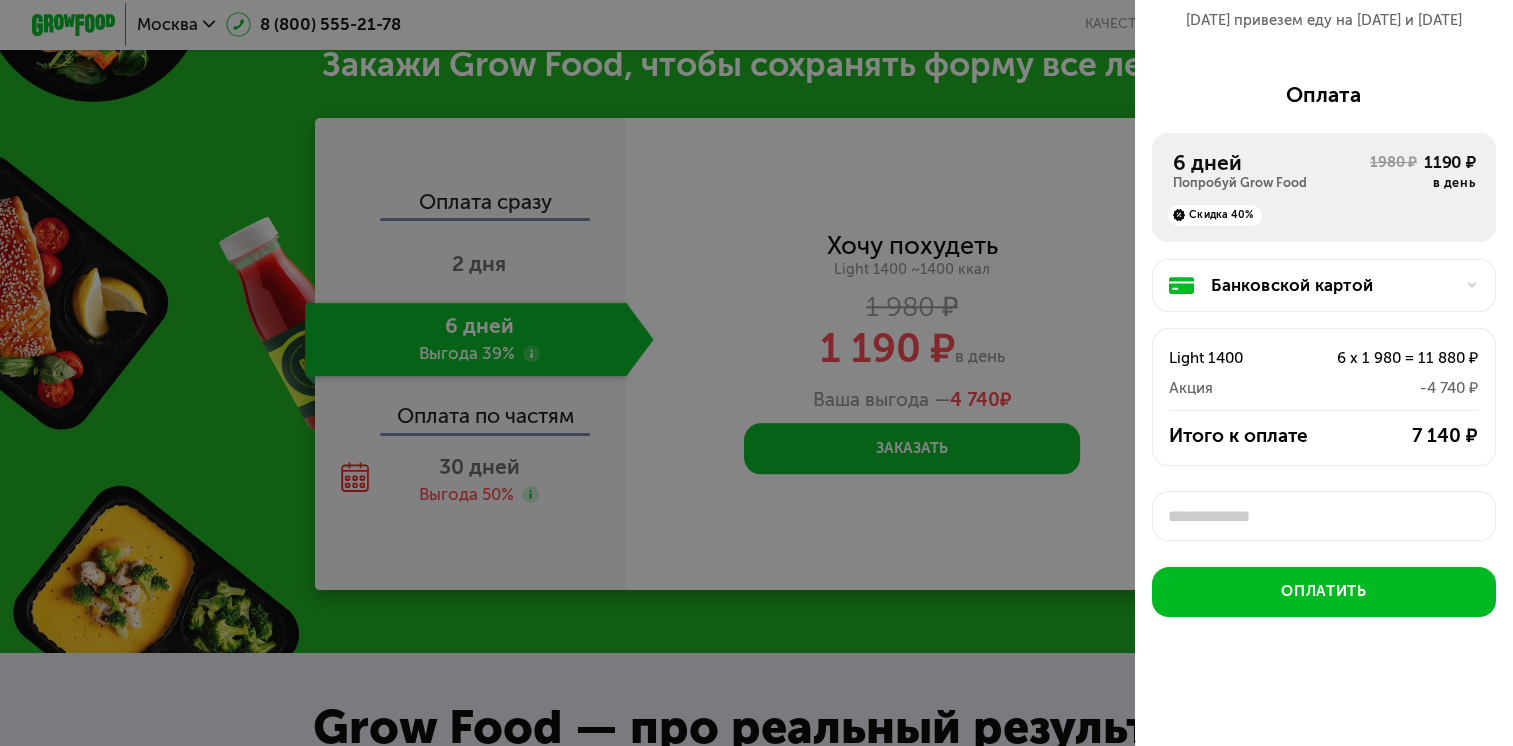 drag, startPoint x: 1231, startPoint y: 550, endPoint x: 1236, endPoint y: 586, distance: 36.345562 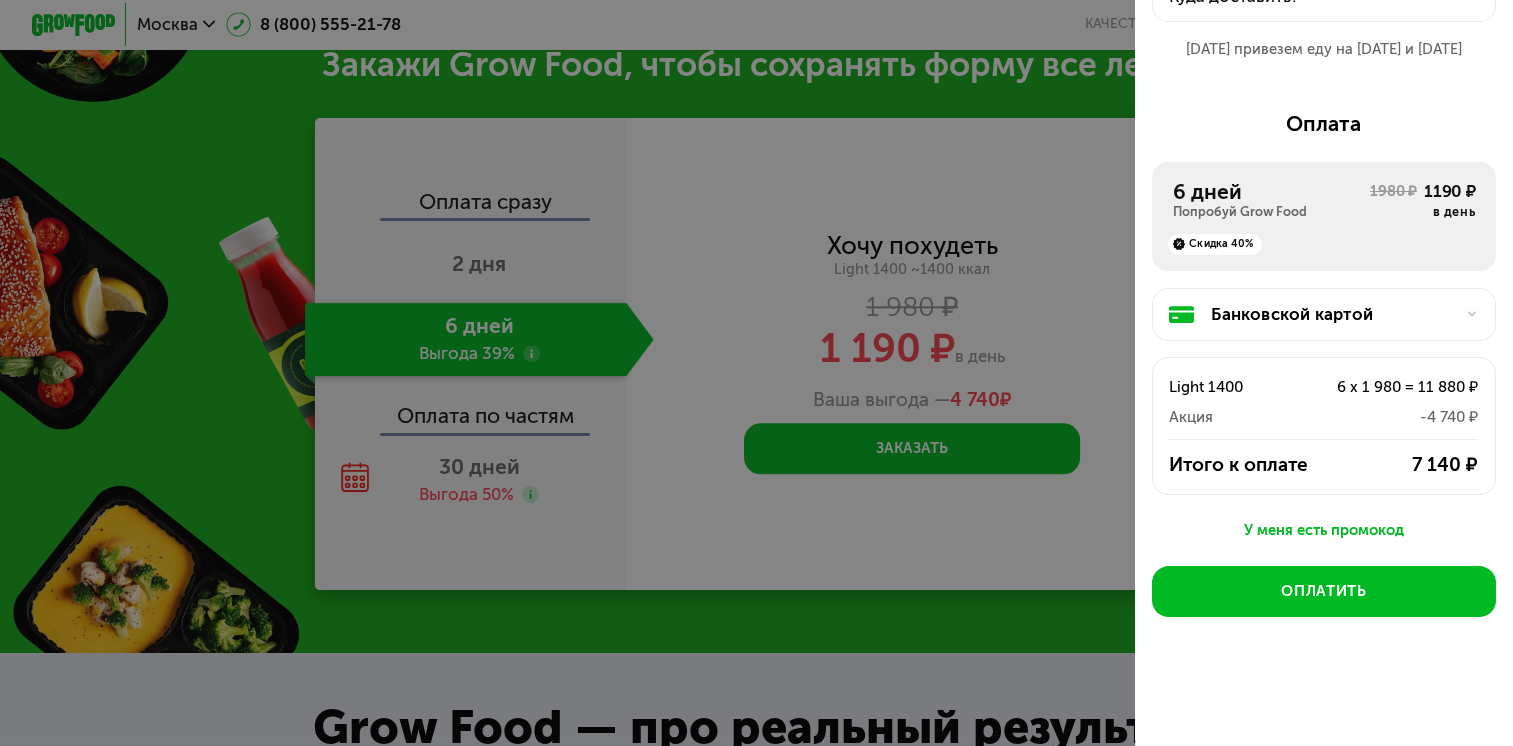 click on "У меня есть промокод" at bounding box center [1324, 530] 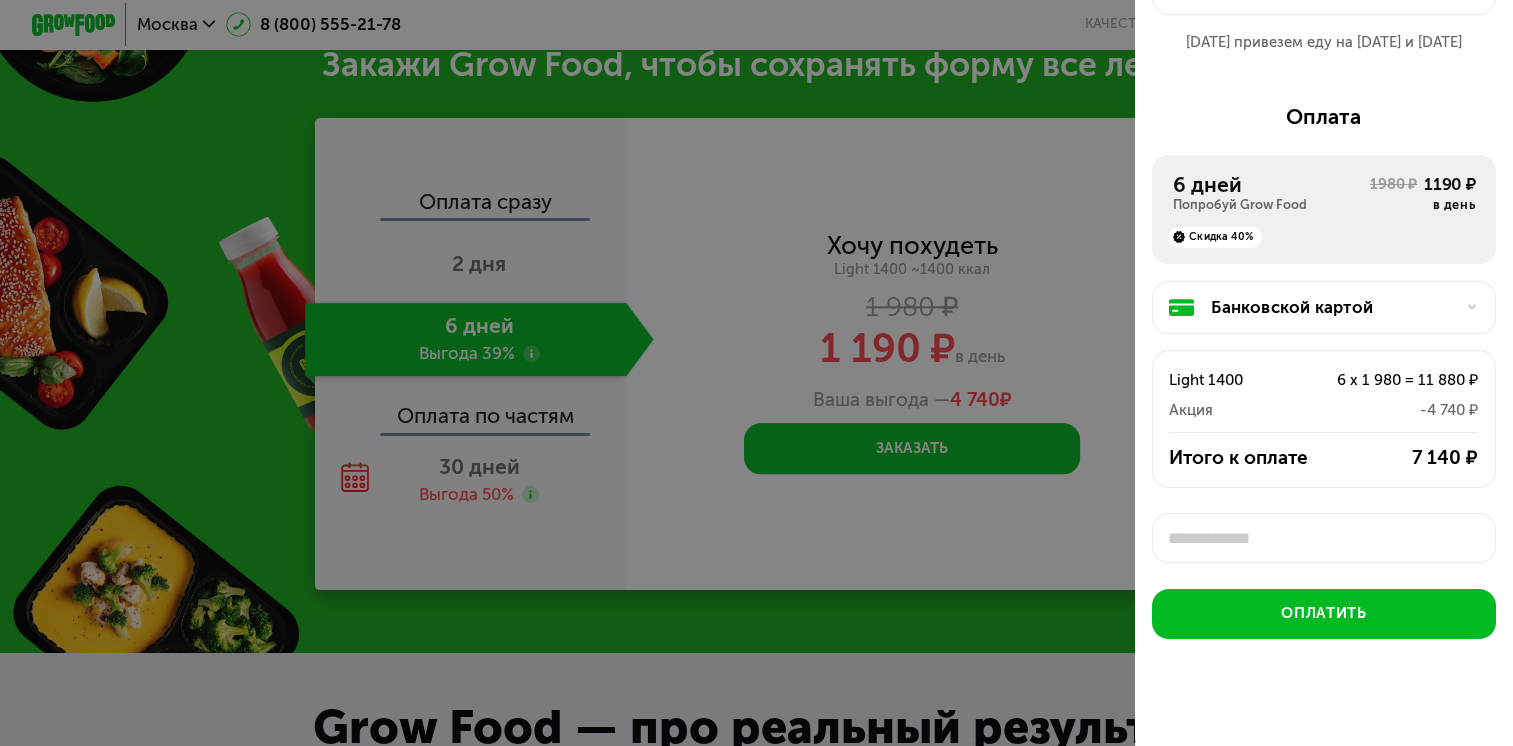 scroll, scrollTop: 185, scrollLeft: 0, axis: vertical 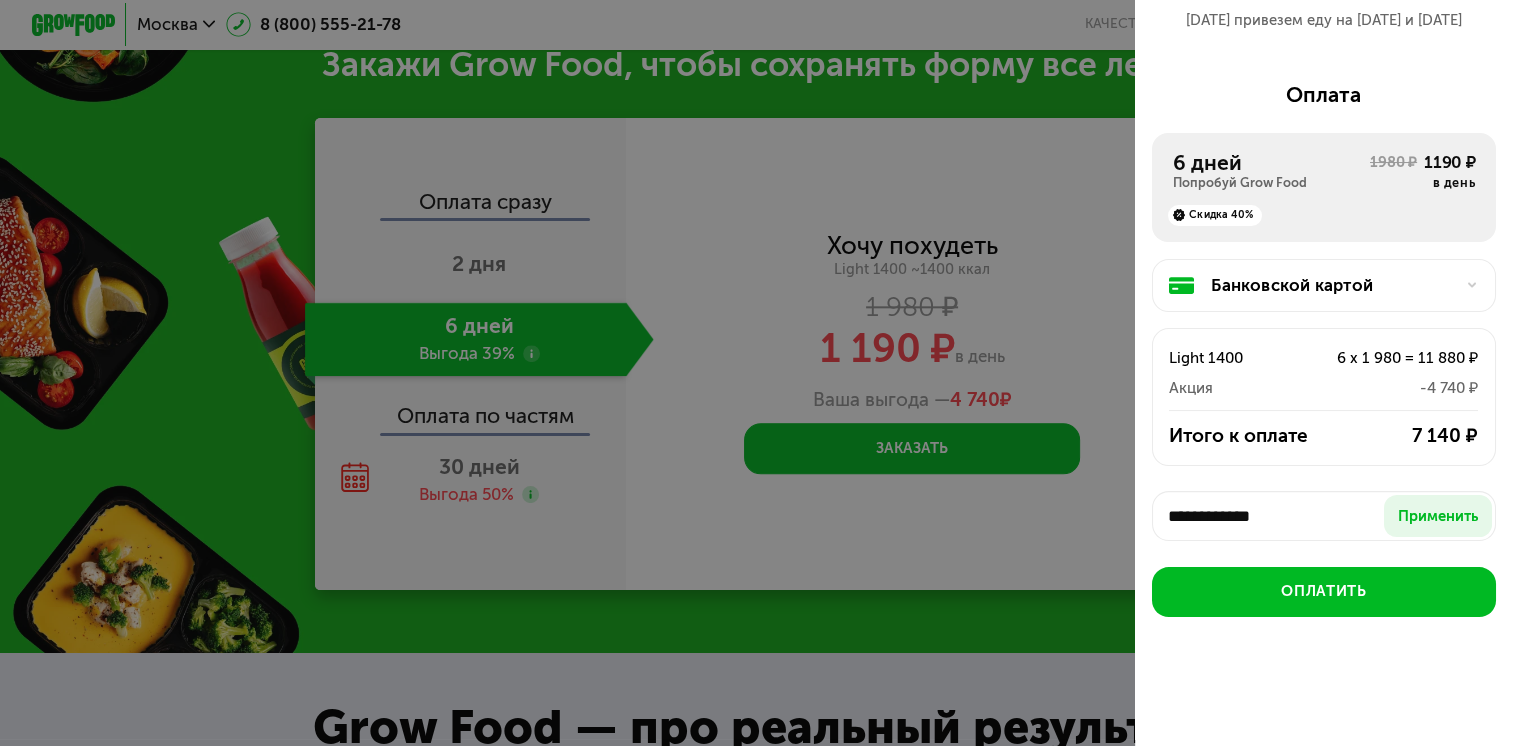 type on "**********" 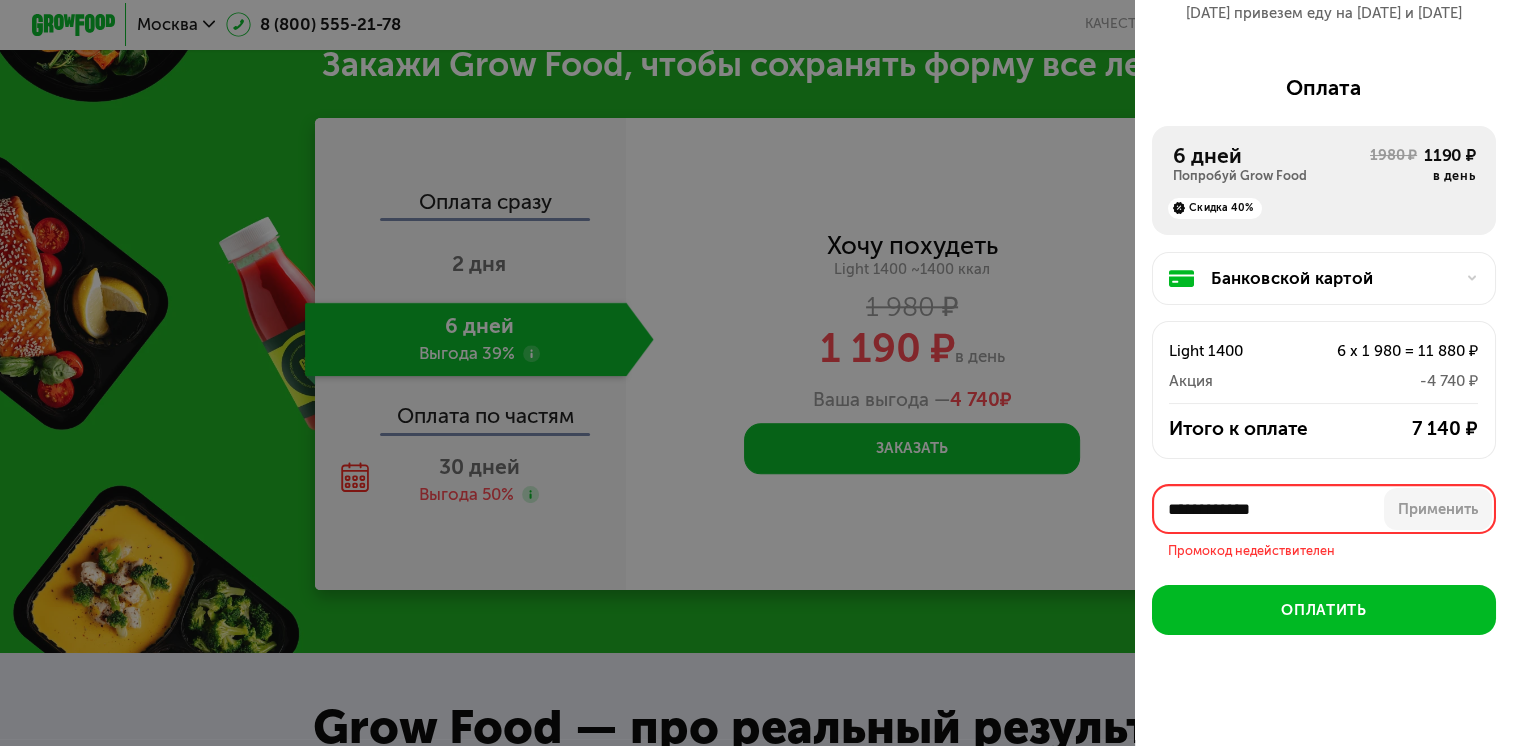 click on "**********" at bounding box center [1324, 509] 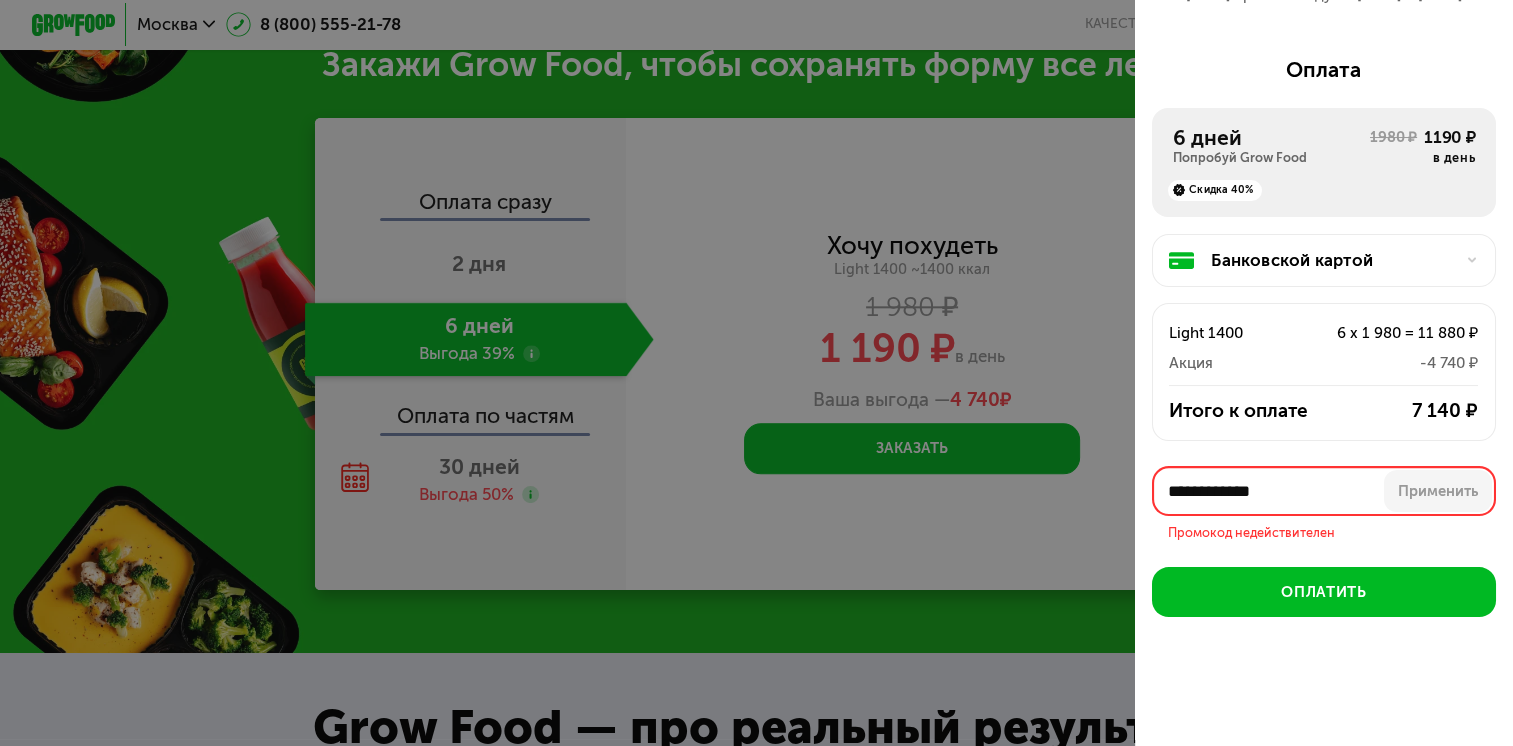 drag, startPoint x: 1307, startPoint y: 498, endPoint x: 1106, endPoint y: 506, distance: 201.15913 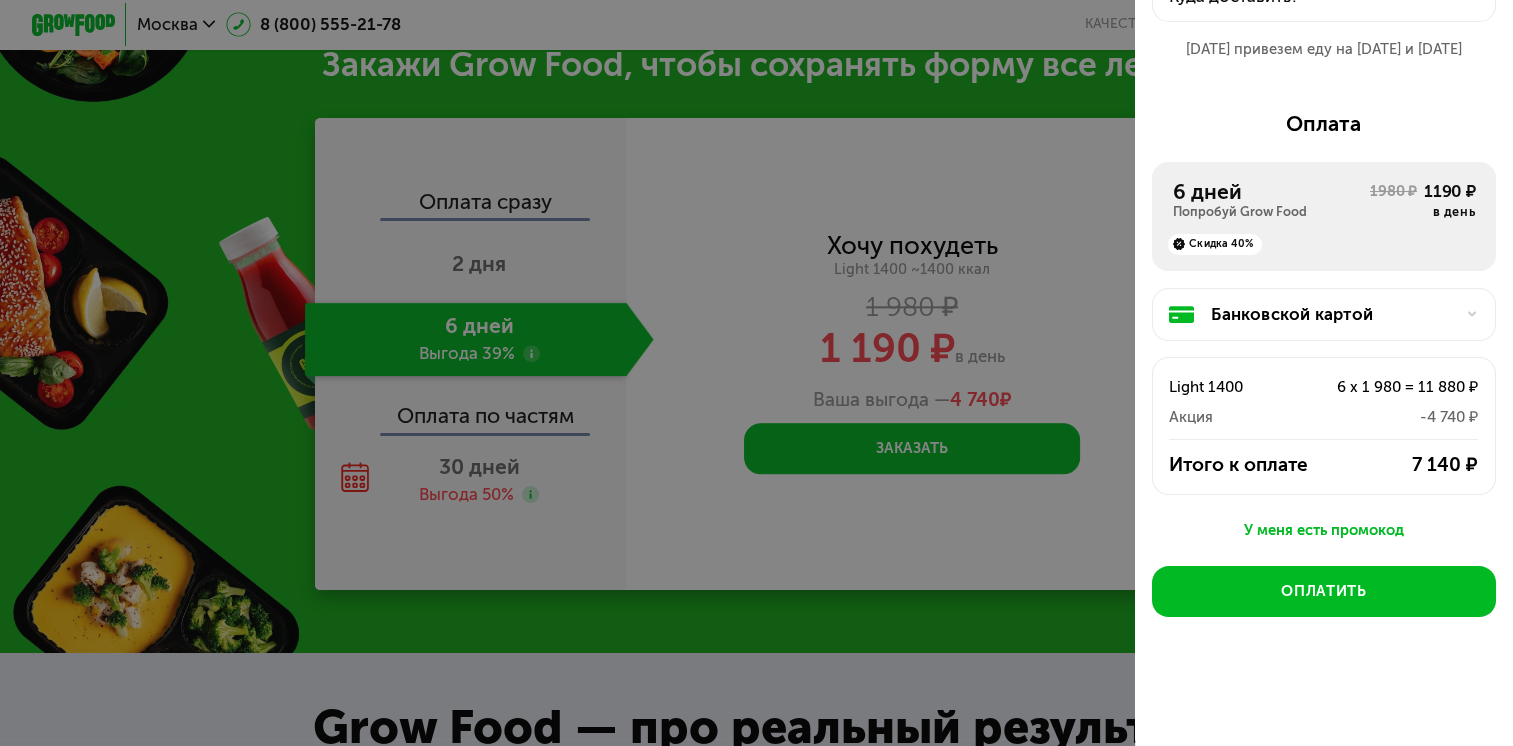 click on "У меня есть промокод" at bounding box center (1324, 530) 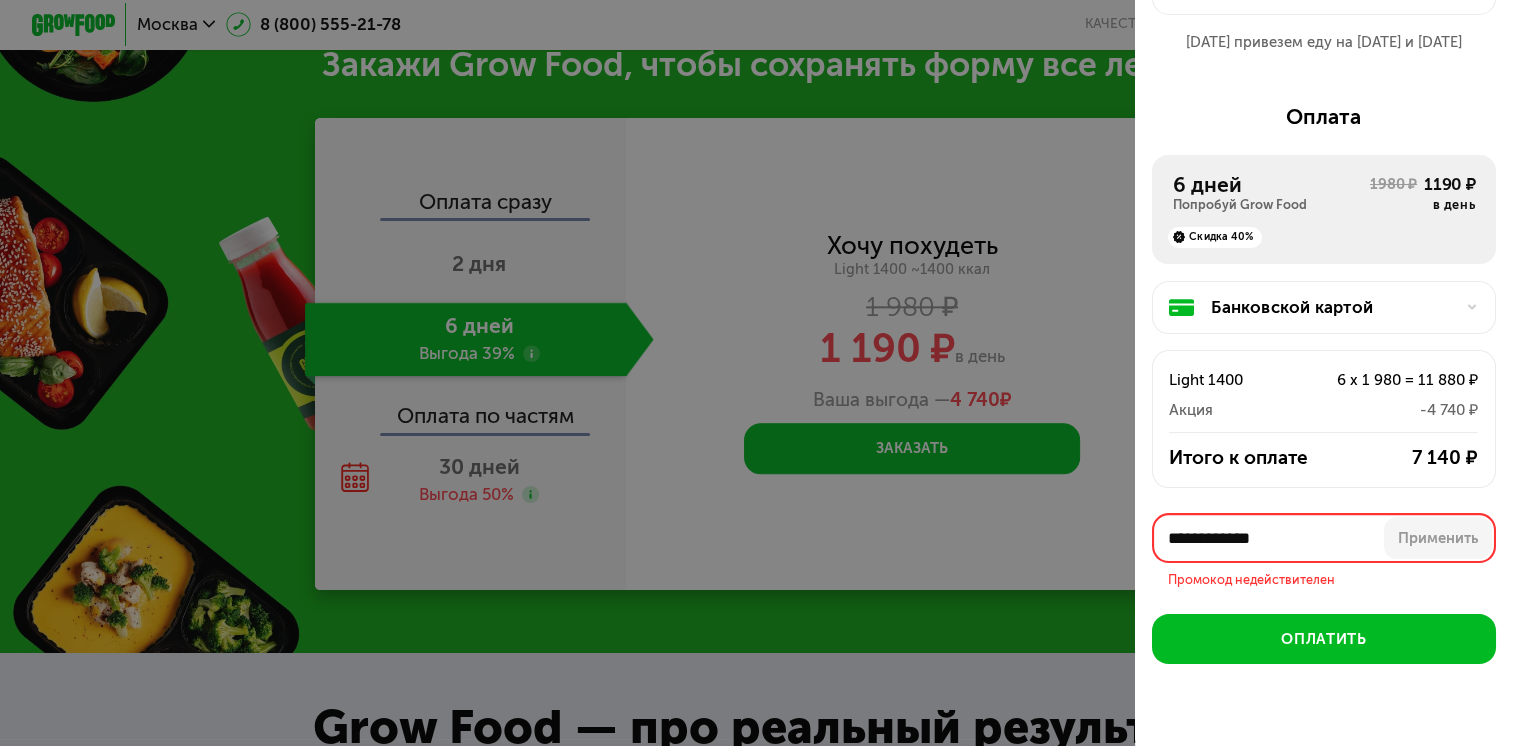 scroll, scrollTop: 211, scrollLeft: 0, axis: vertical 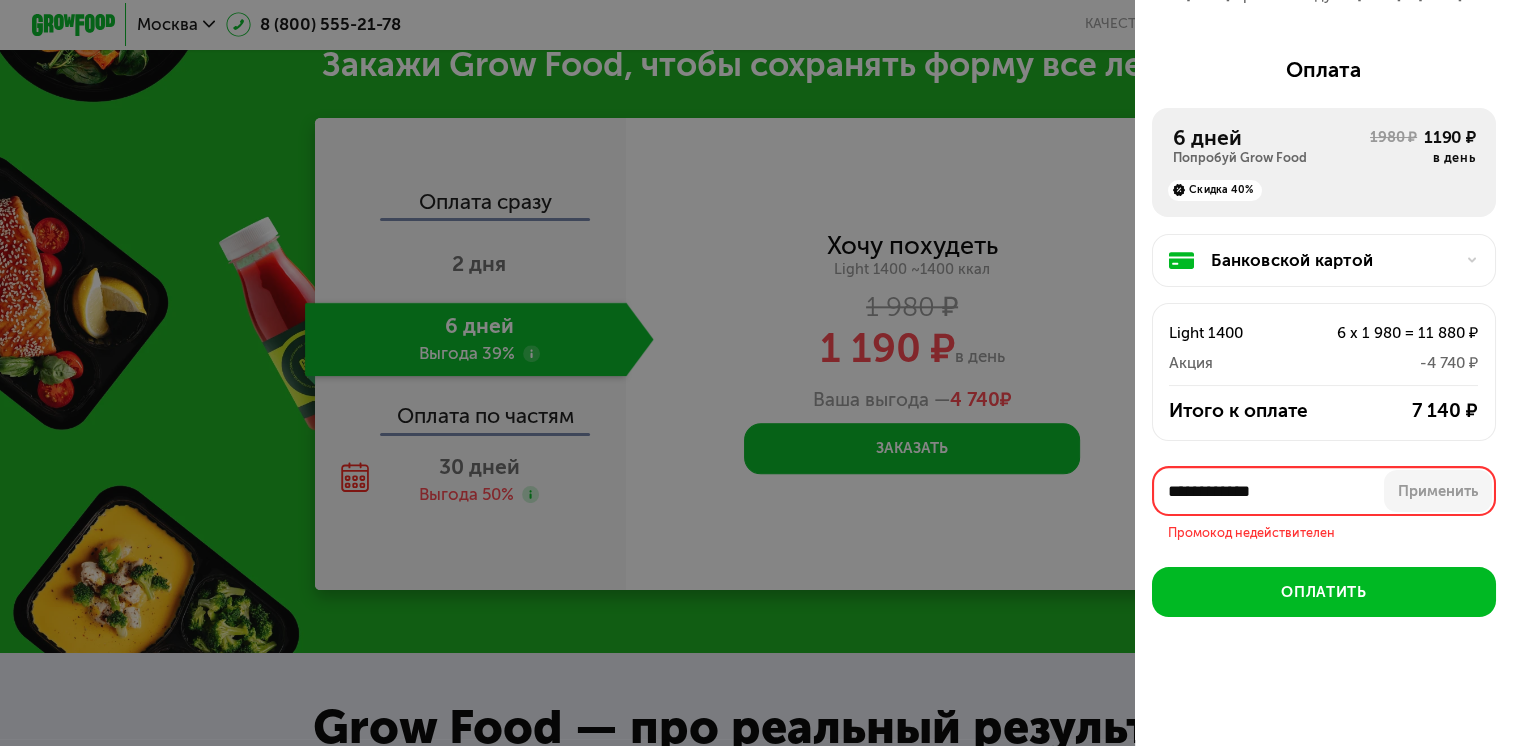 click on "**********" at bounding box center [1324, 491] 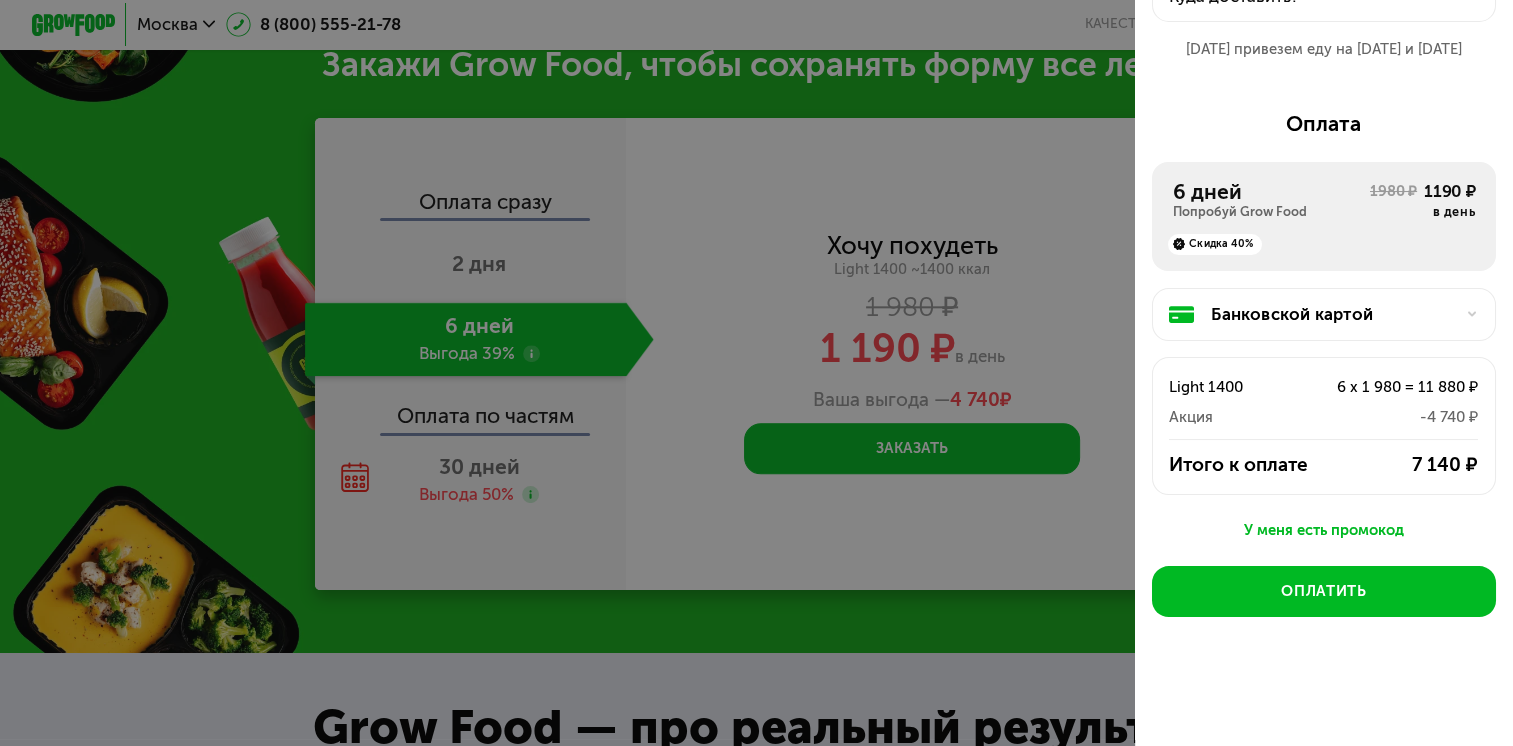 scroll, scrollTop: 156, scrollLeft: 0, axis: vertical 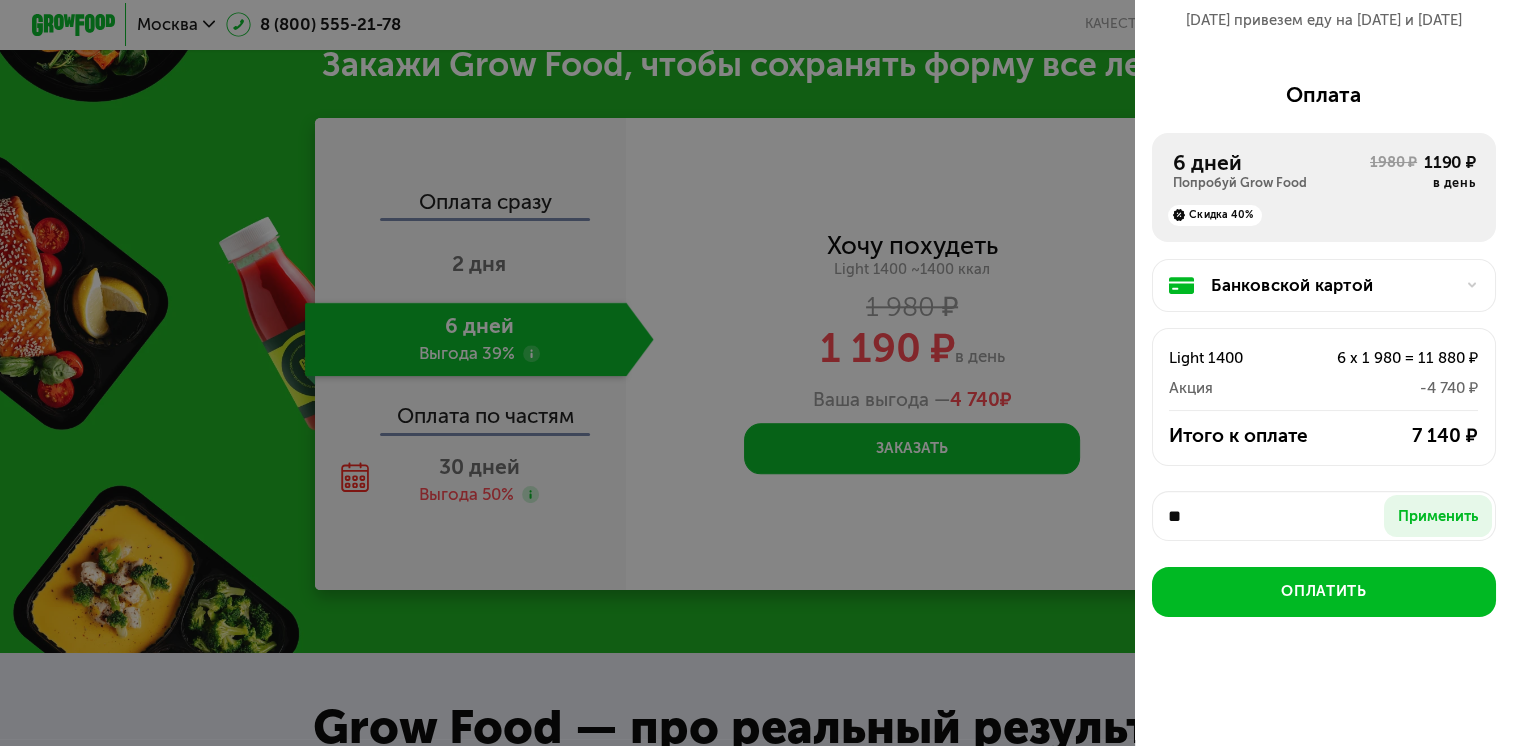 type on "*" 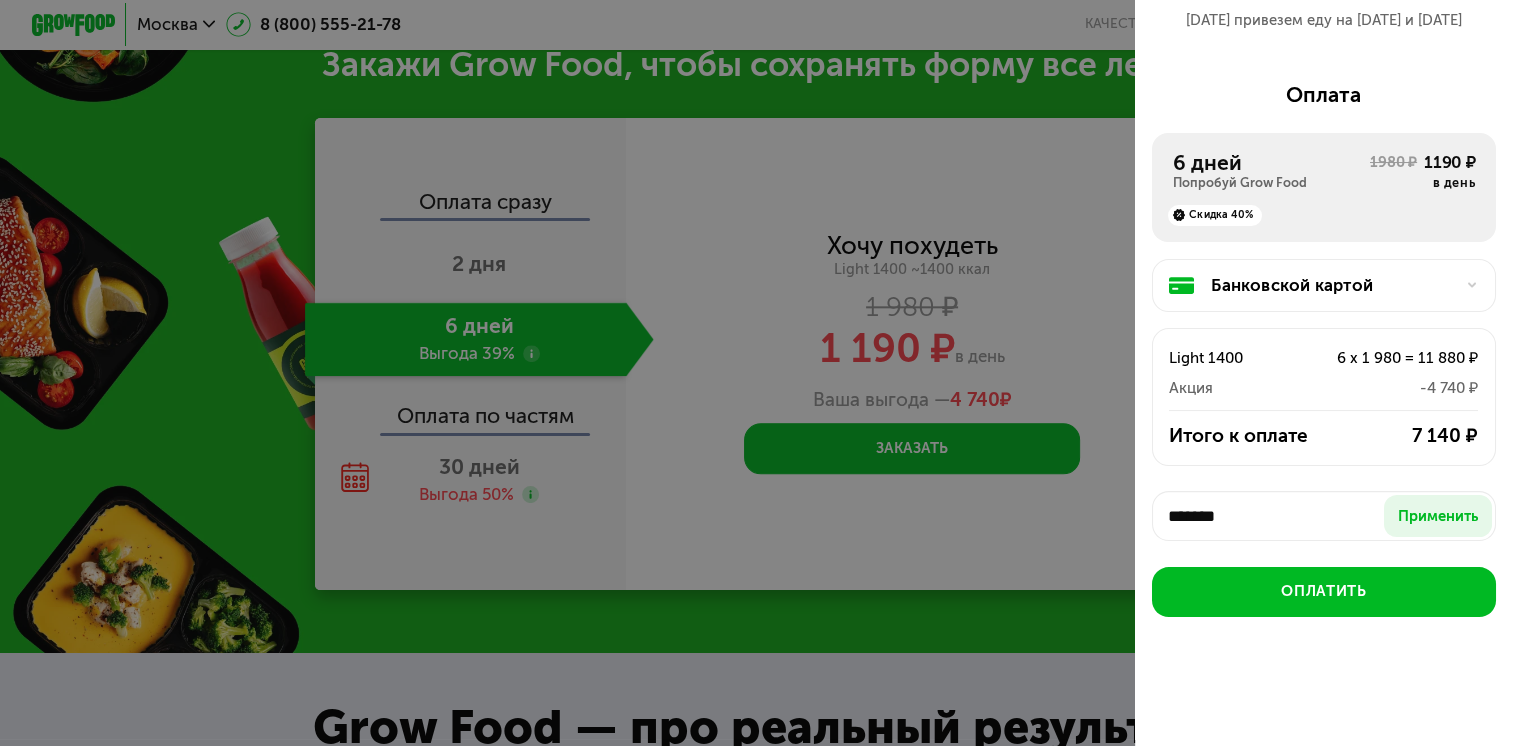 type on "*******" 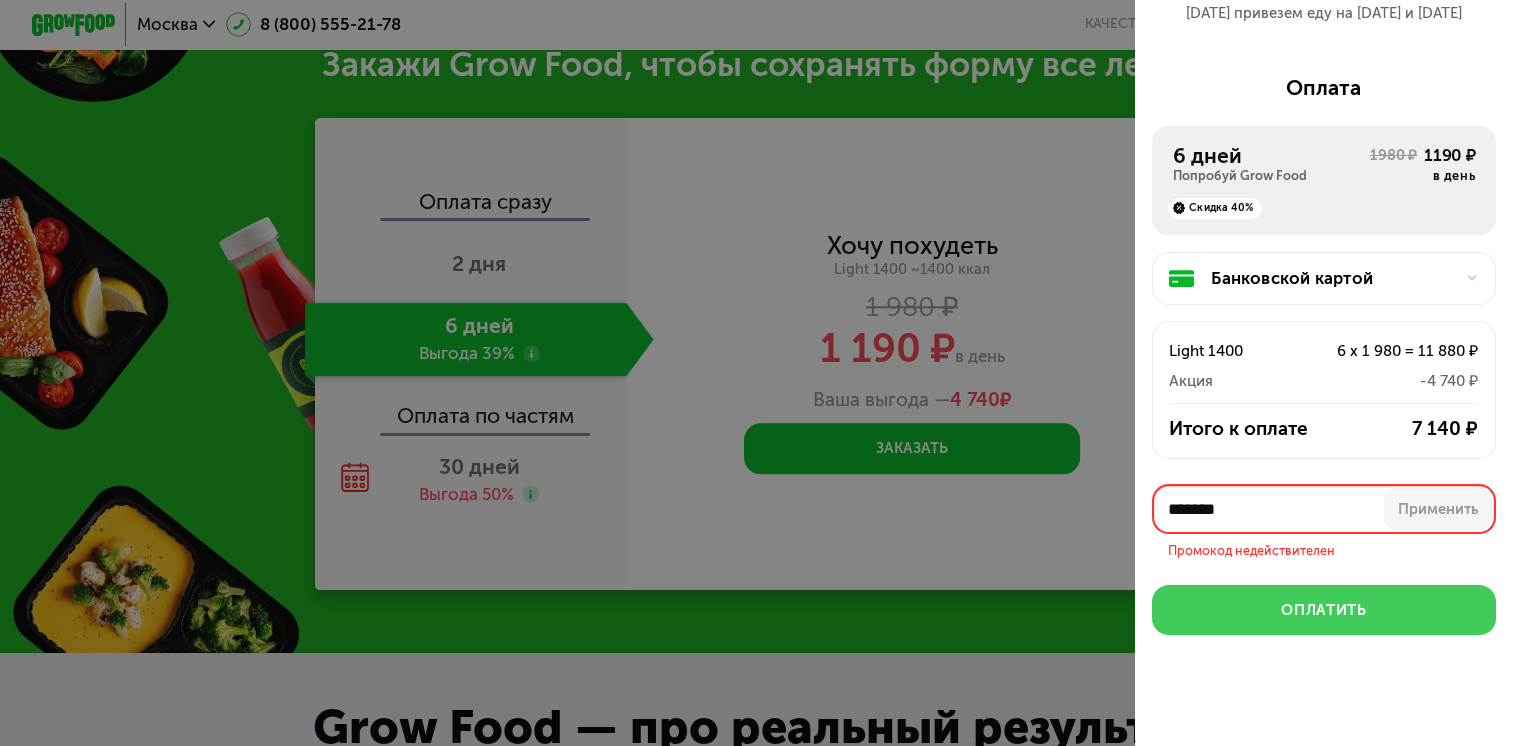 click on "Оплатить" at bounding box center (1323, 610) 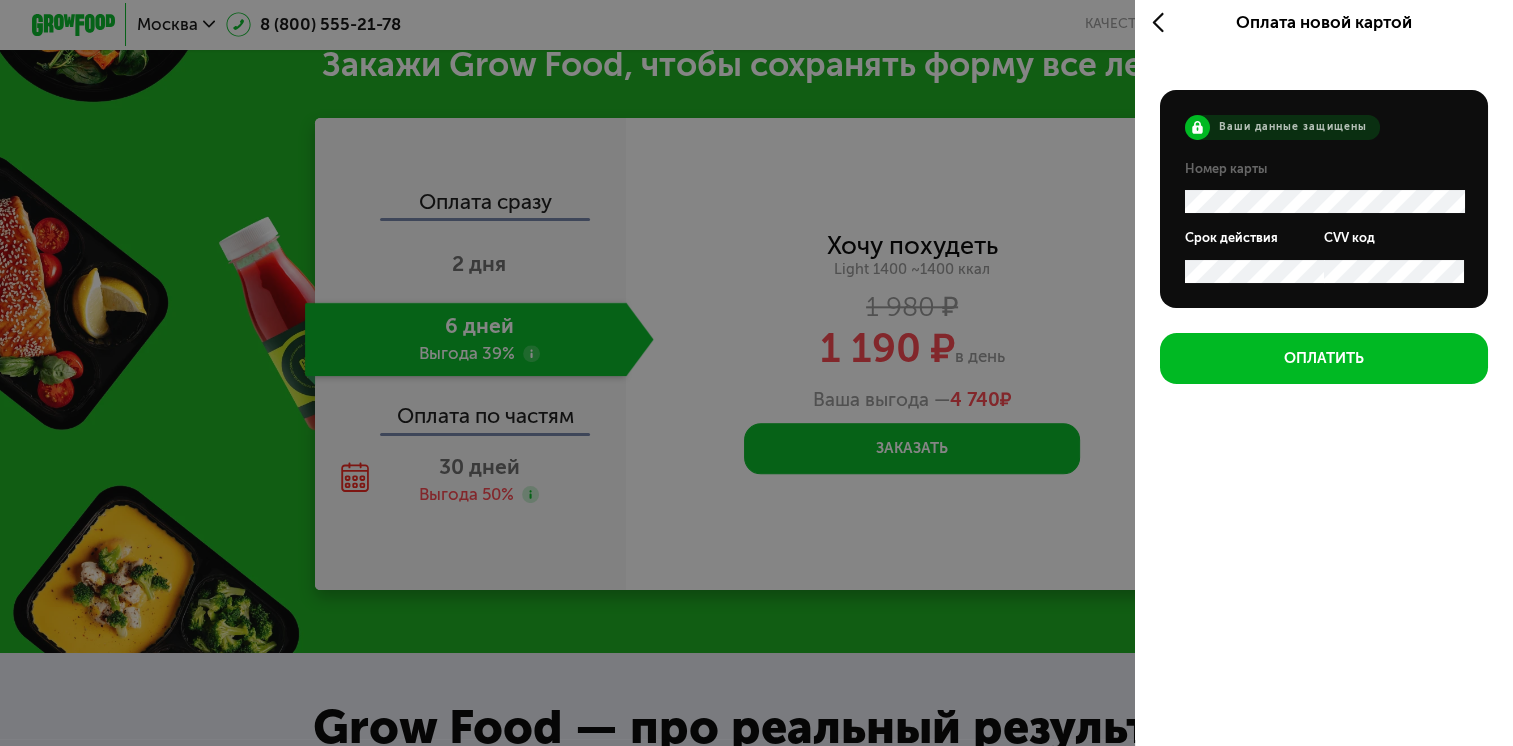 scroll, scrollTop: 8, scrollLeft: 0, axis: vertical 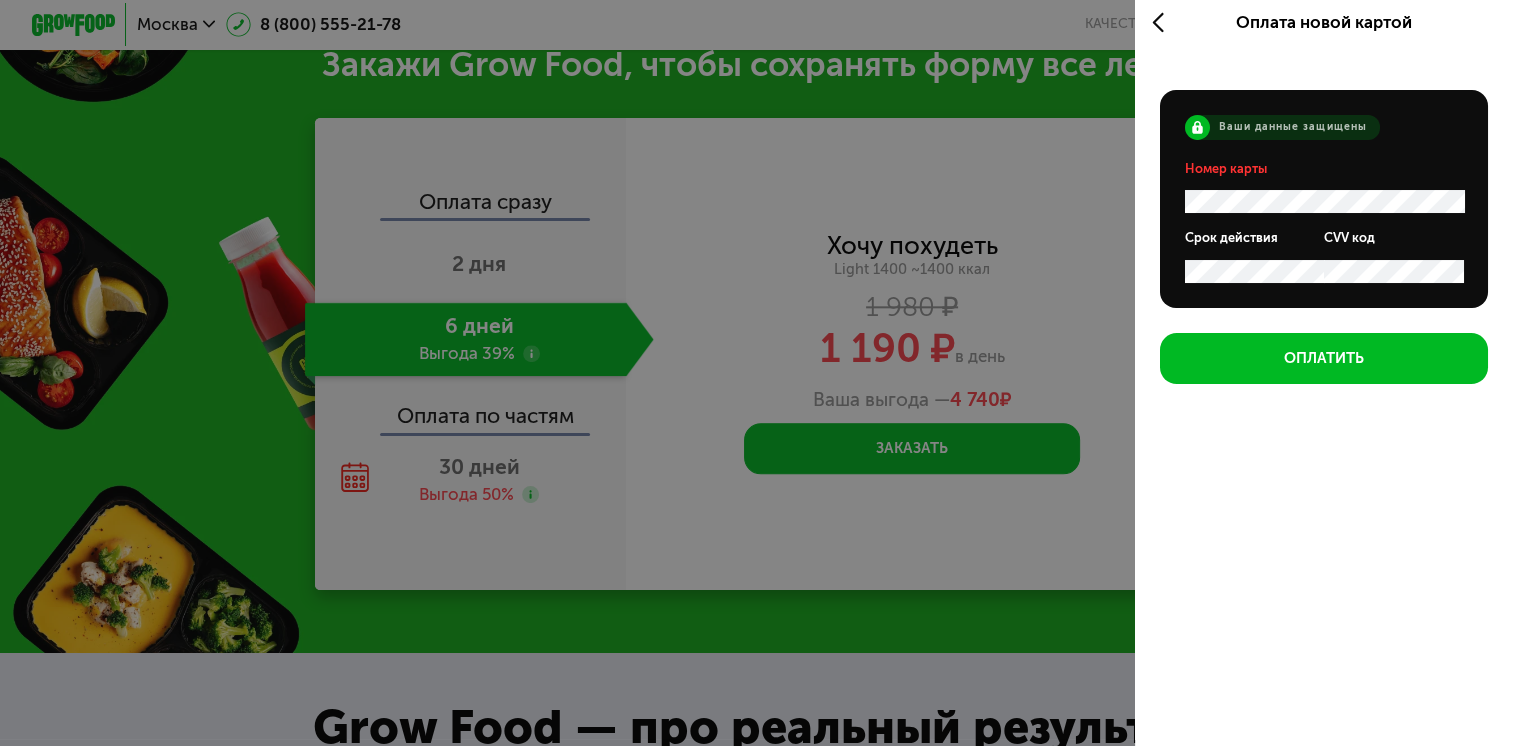 click on "Оплата новой картой  Ваши данные защищены   Номер карты   Срок действия   CVV код   Оплатить" at bounding box center [1324, 366] 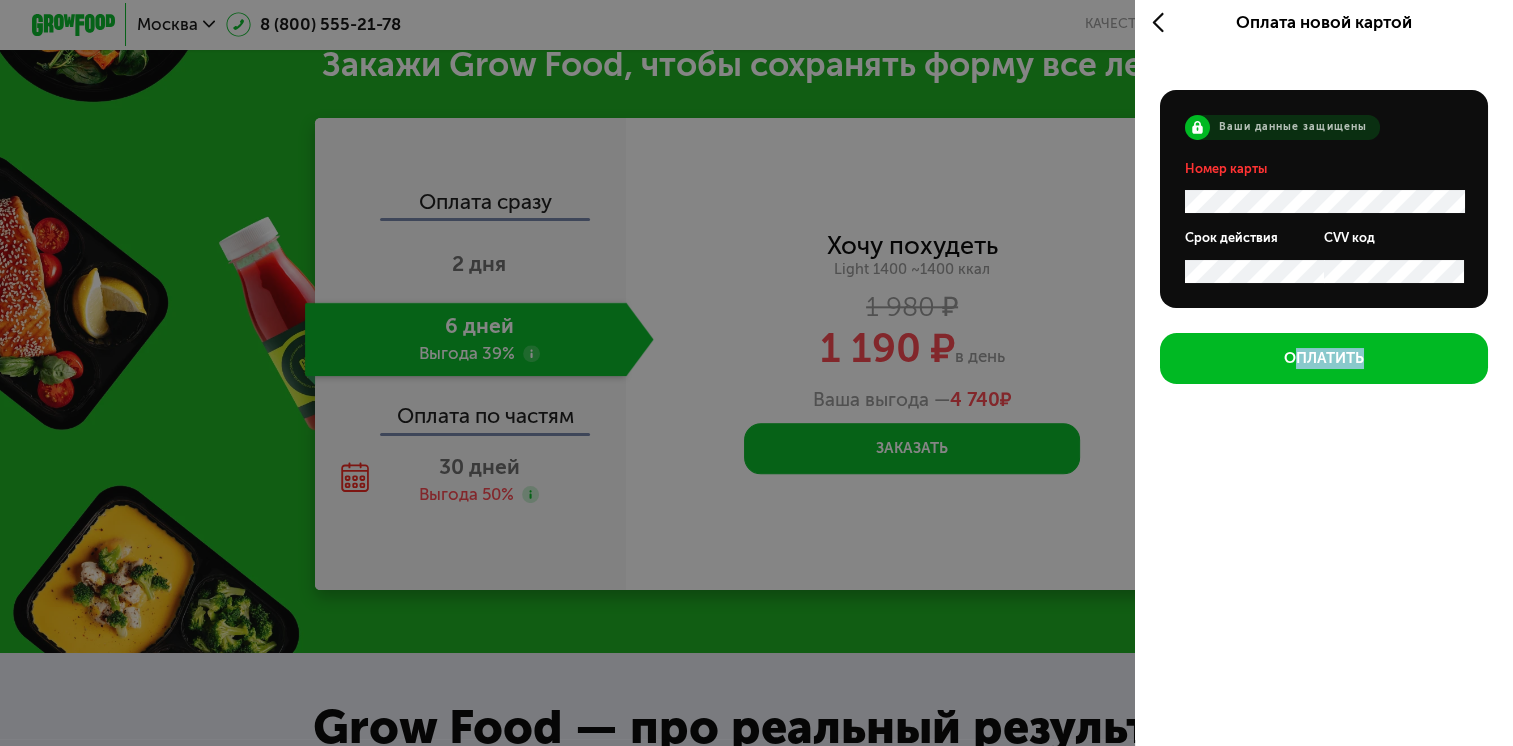 click on "Оплата новой картой  Ваши данные защищены   Номер карты   Срок действия   CVV код   Оплатить" at bounding box center [1324, 366] 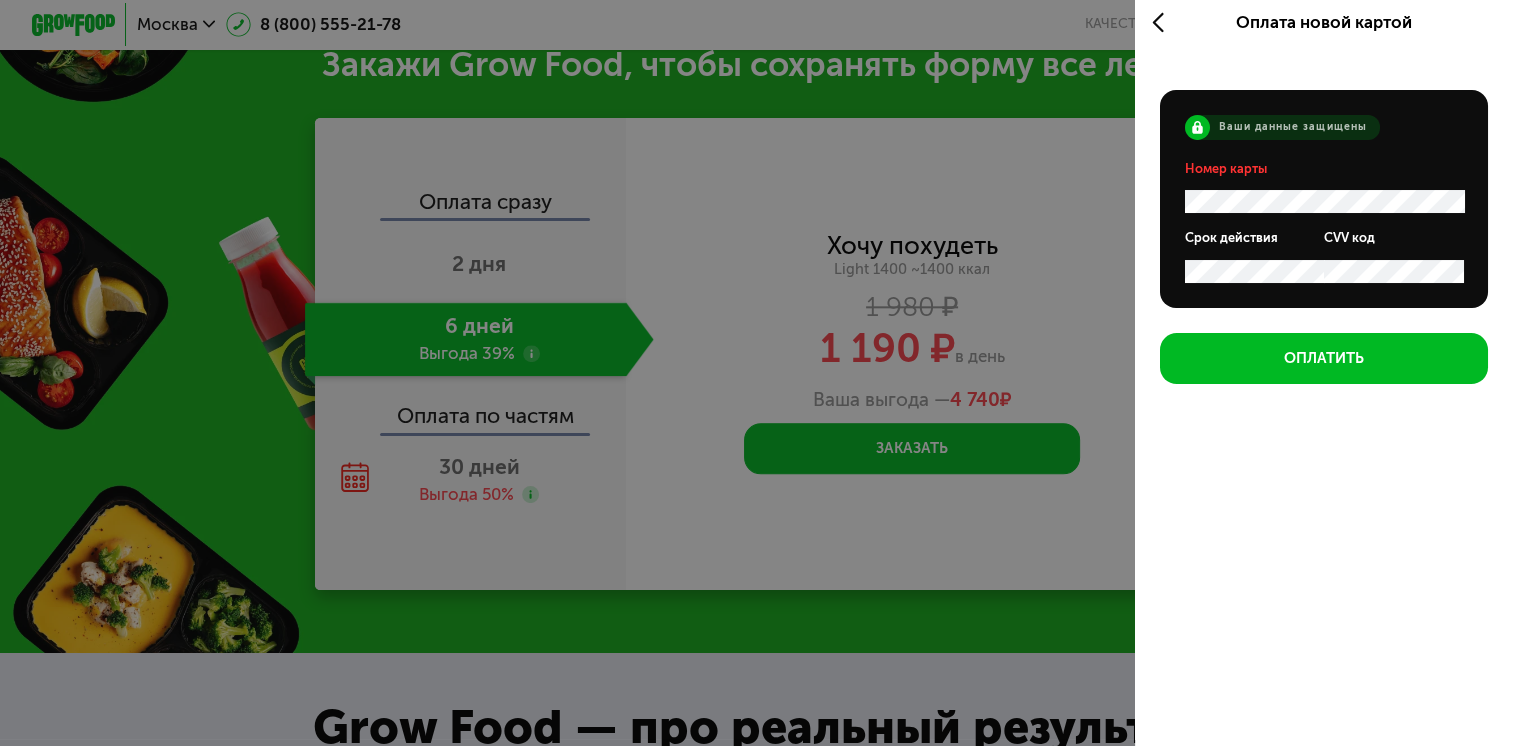 drag, startPoint x: 1141, startPoint y: 479, endPoint x: 1156, endPoint y: 639, distance: 160.70158 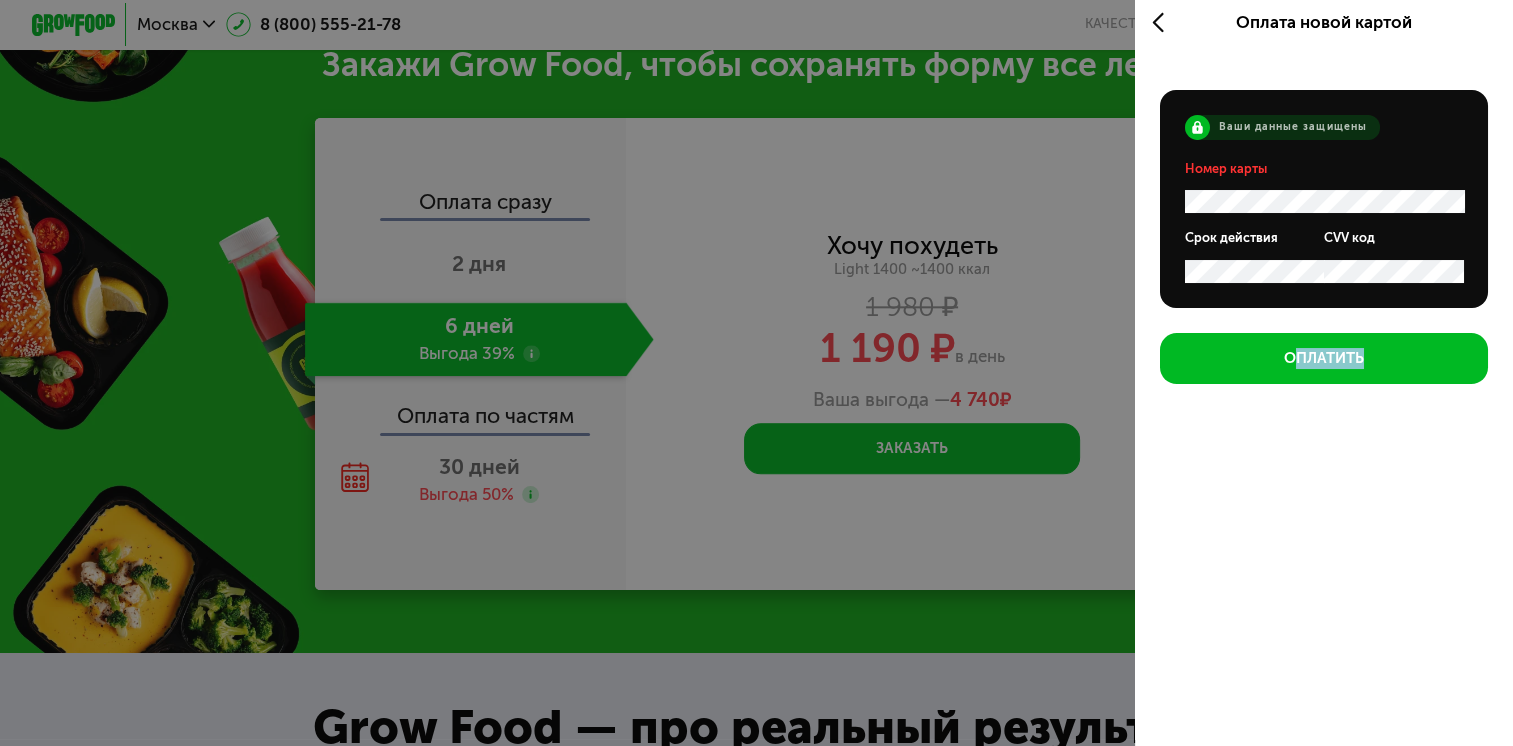 click on "Оплата новой картой  Ваши данные защищены   Номер карты   Срок действия   CVV код   Оплатить" at bounding box center (1324, 366) 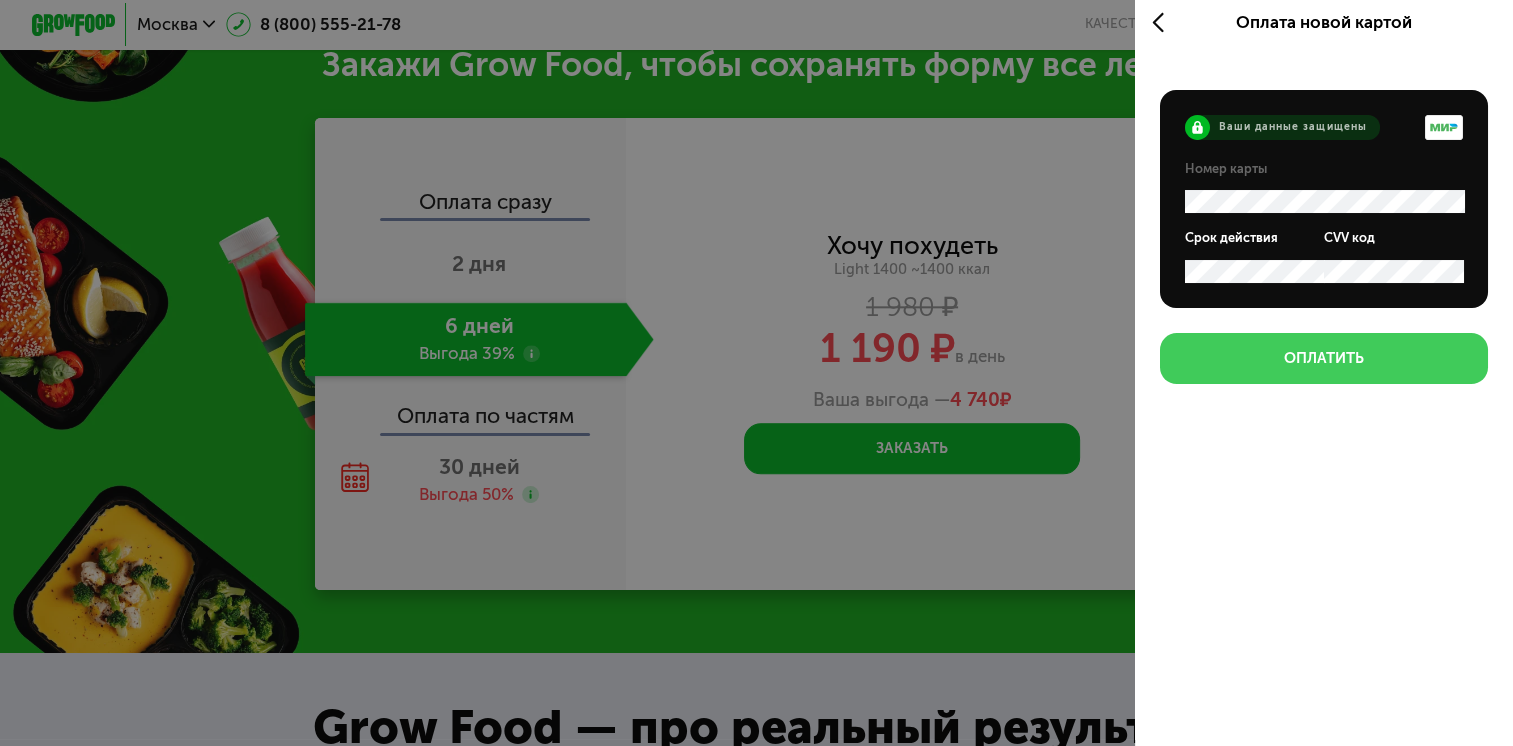 click on "Оплатить" at bounding box center [1324, 358] 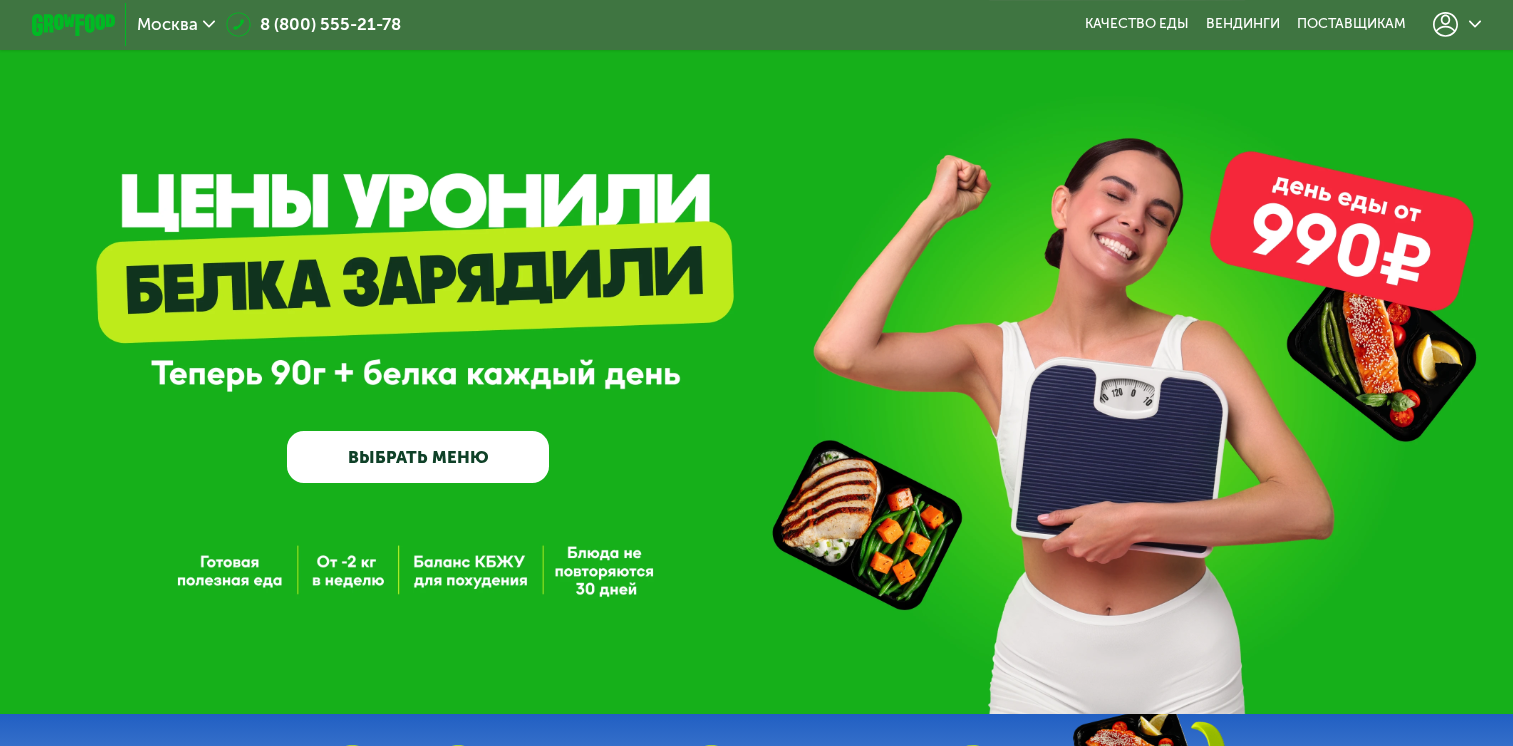 scroll, scrollTop: 0, scrollLeft: 0, axis: both 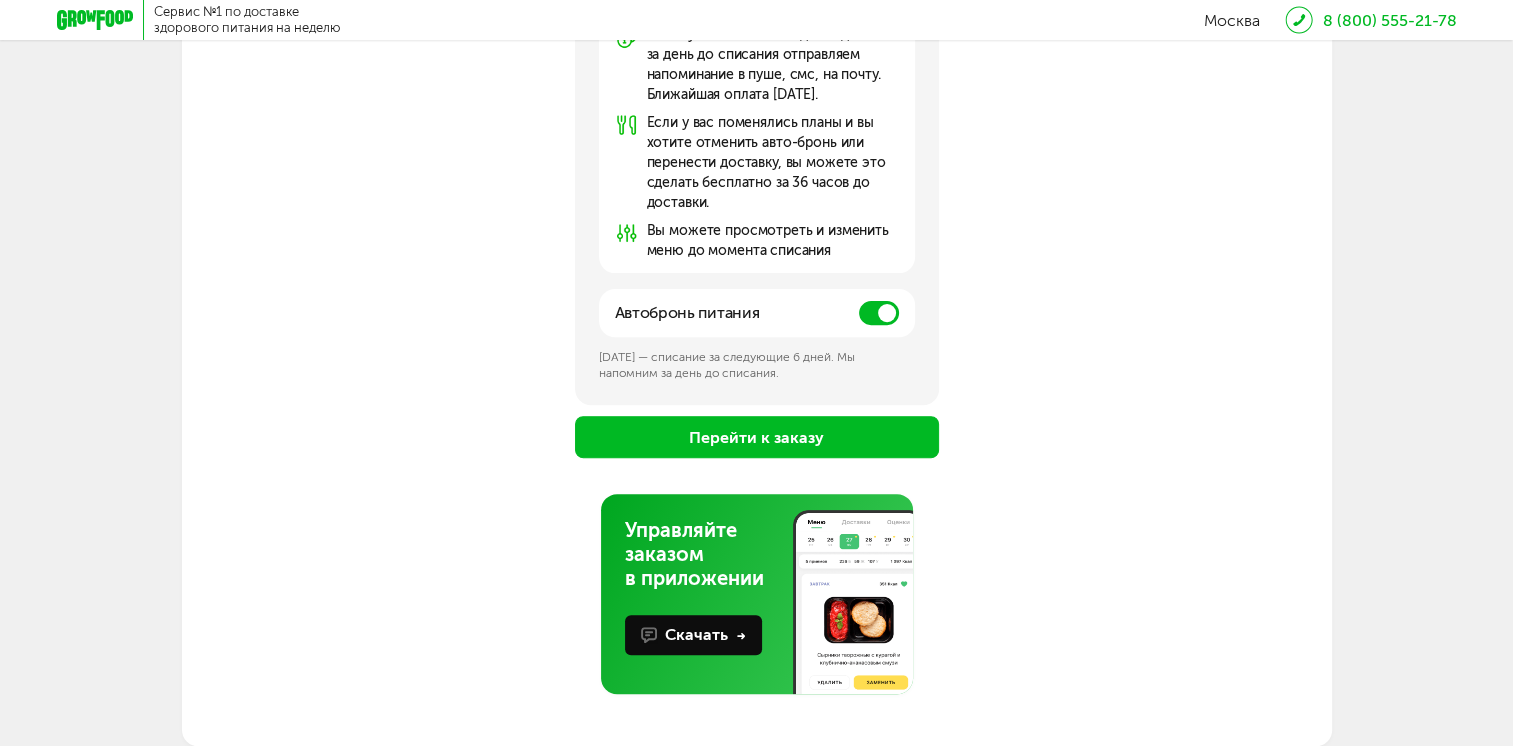 click on "Перейти к заказу" at bounding box center [757, 437] 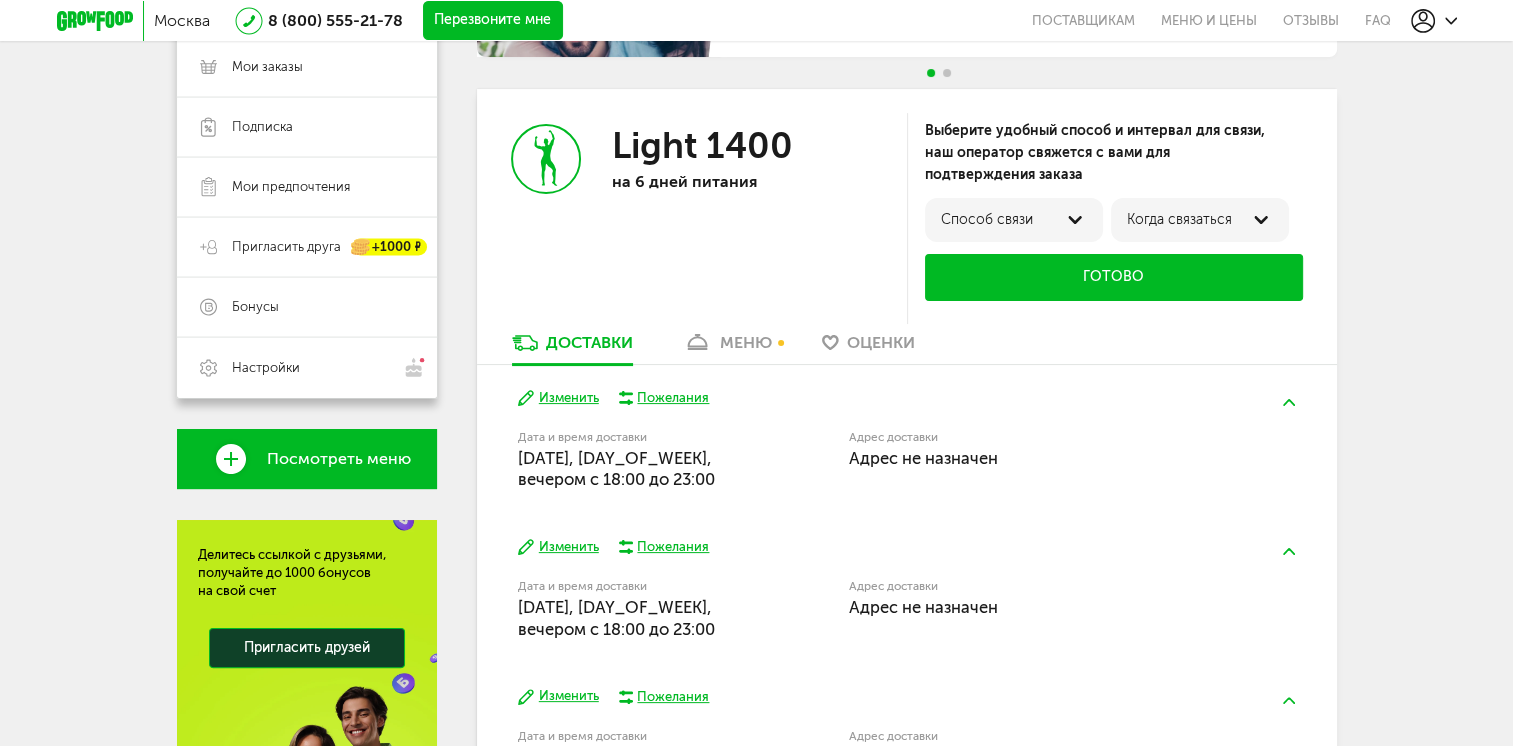 scroll, scrollTop: 300, scrollLeft: 0, axis: vertical 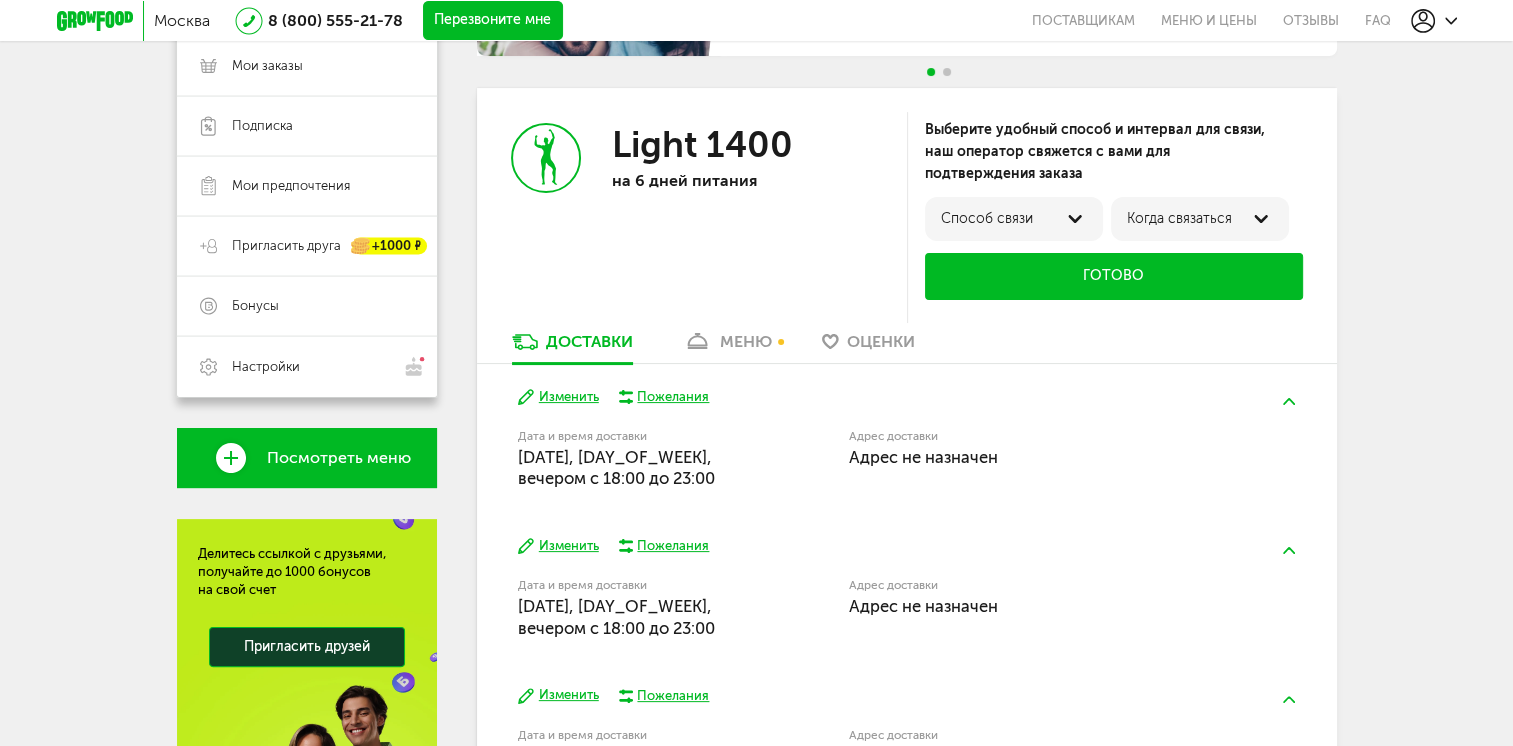 drag, startPoint x: 898, startPoint y: 475, endPoint x: 900, endPoint y: 460, distance: 15.132746 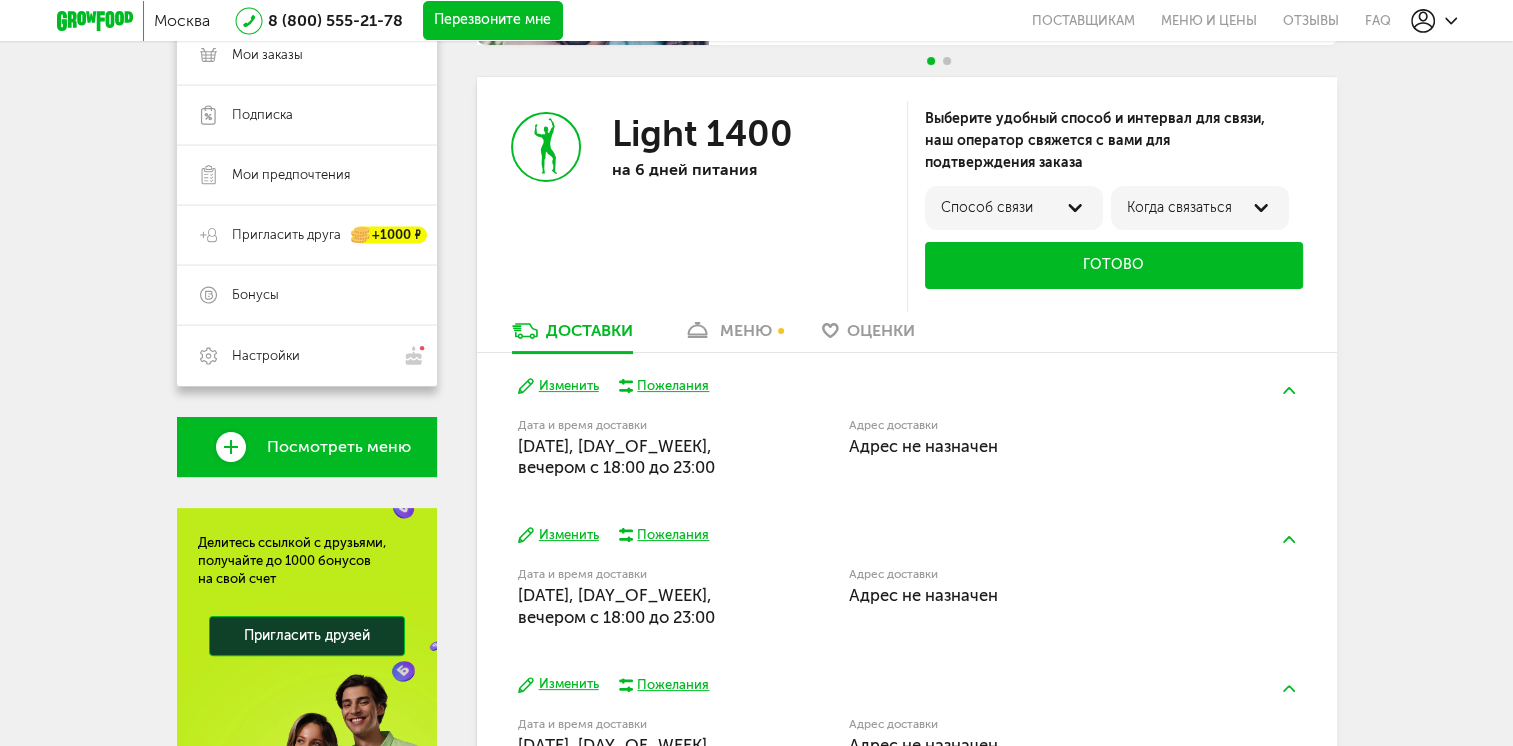 scroll, scrollTop: 194, scrollLeft: 0, axis: vertical 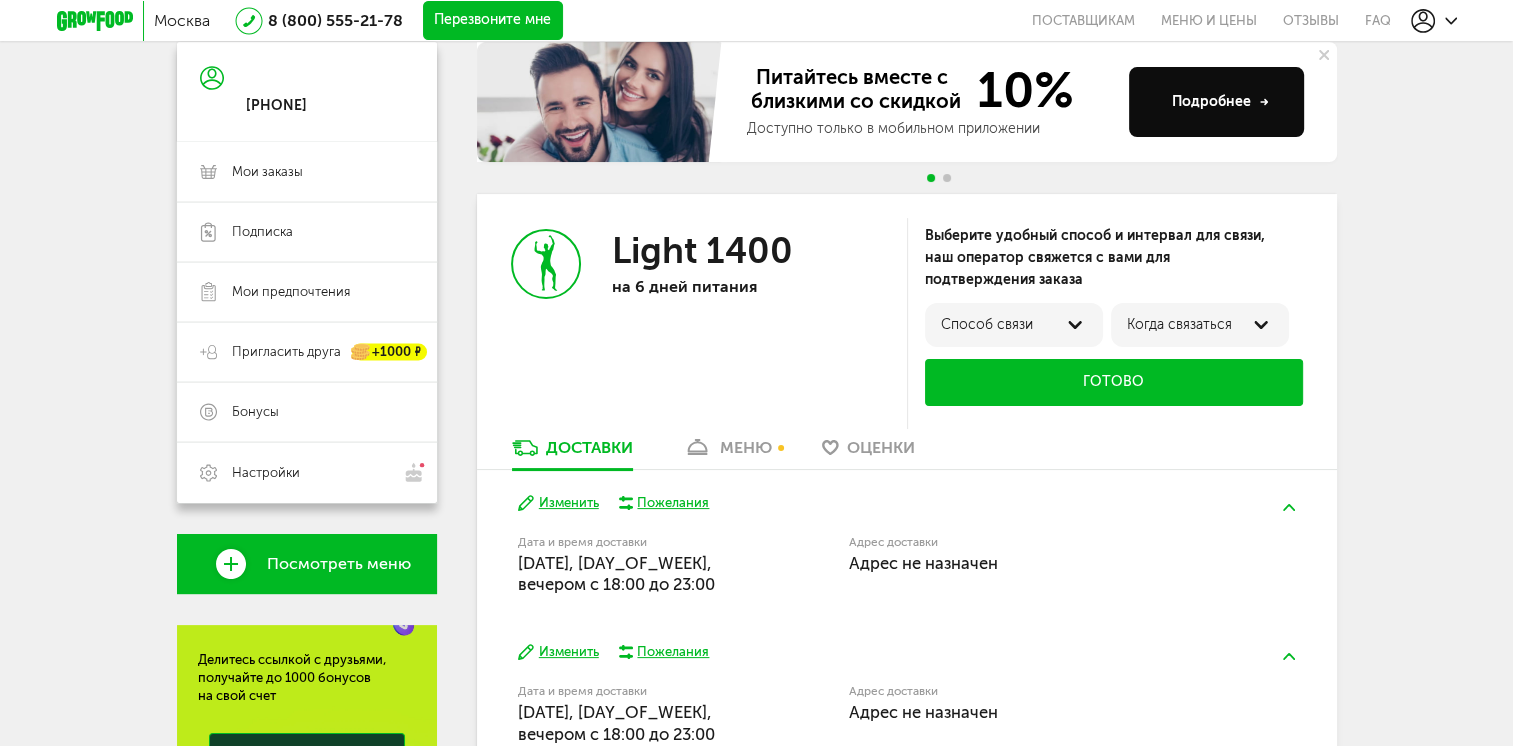 click on "Способ связи" at bounding box center [1014, 325] 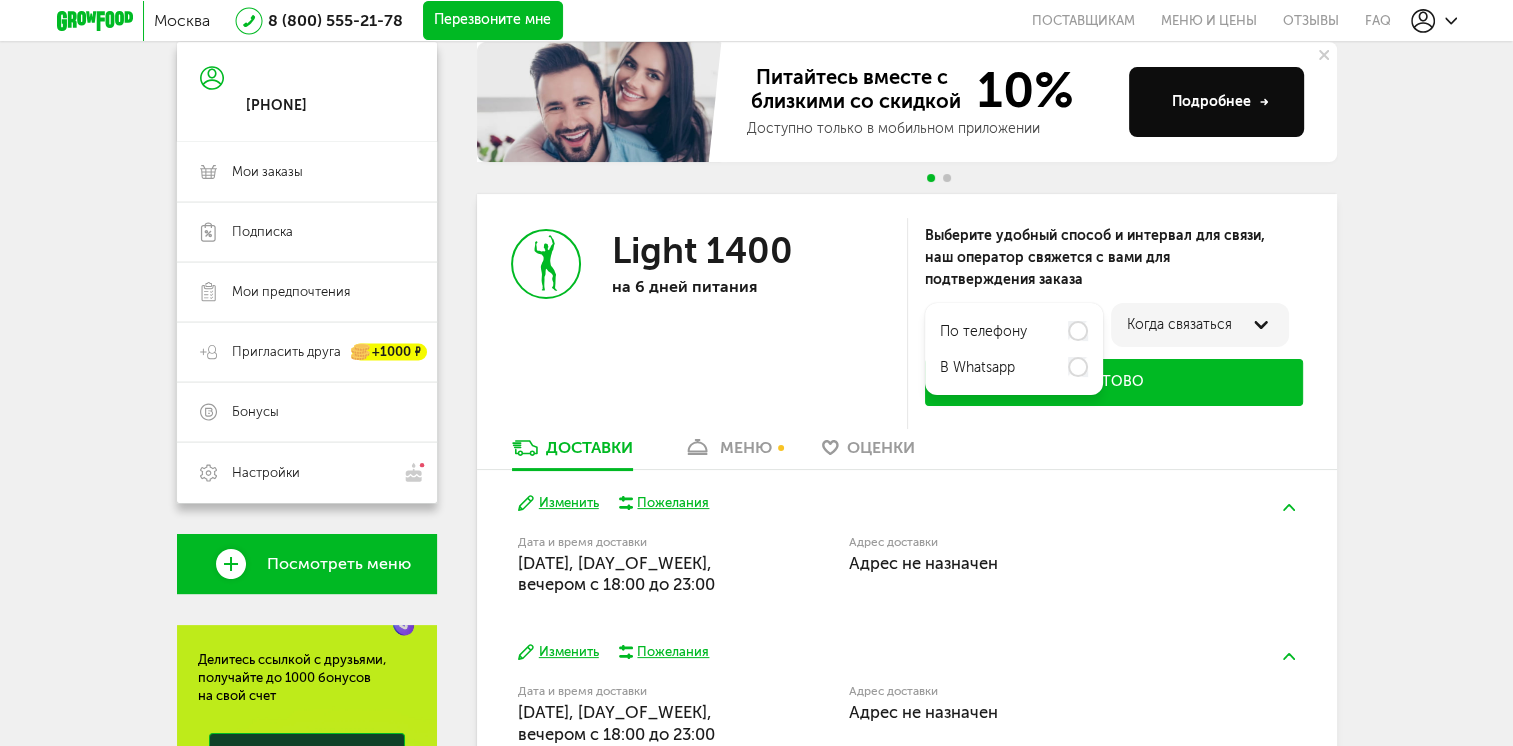 click on "в Whatsapp" at bounding box center [977, 368] 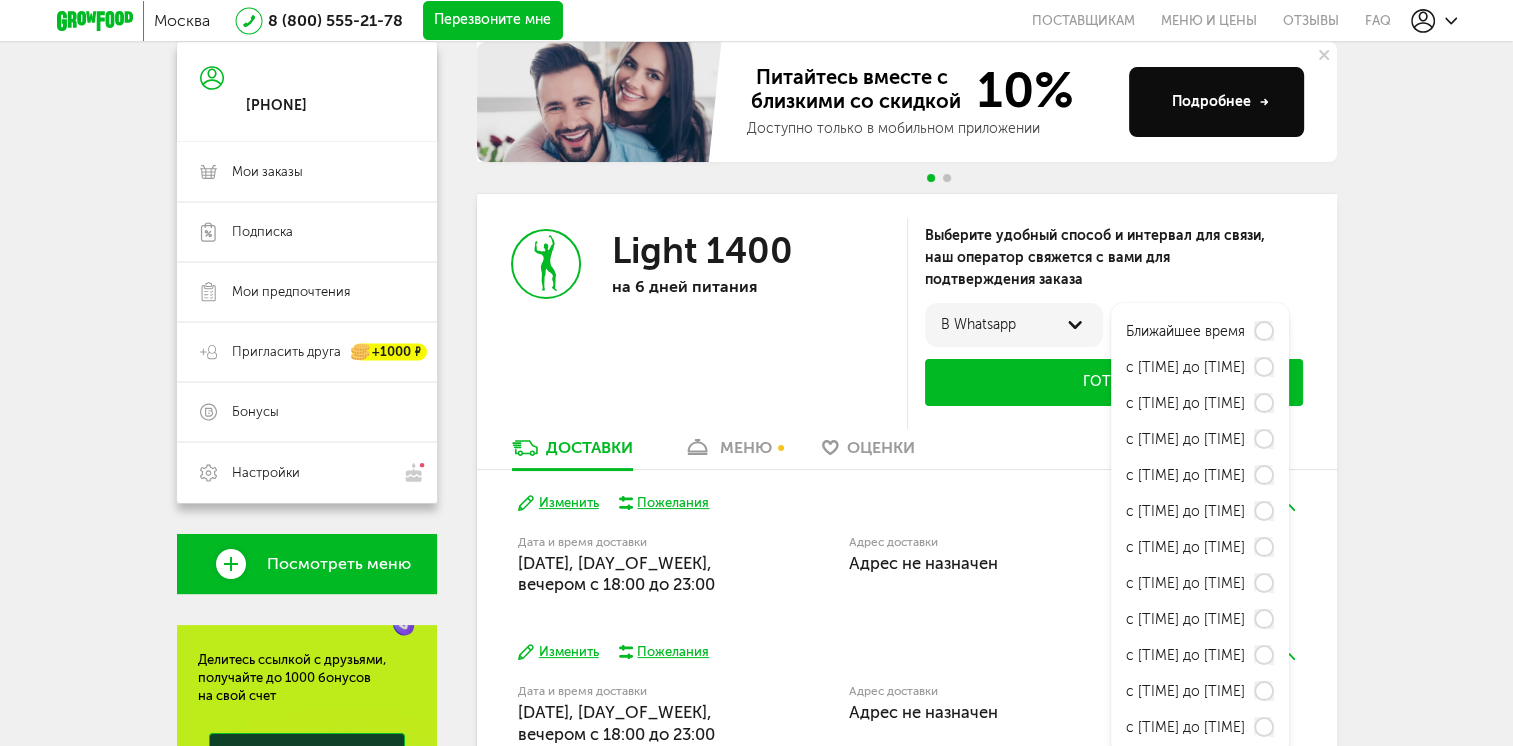 click on "с 13:00 до 14:00" at bounding box center (1185, 404) 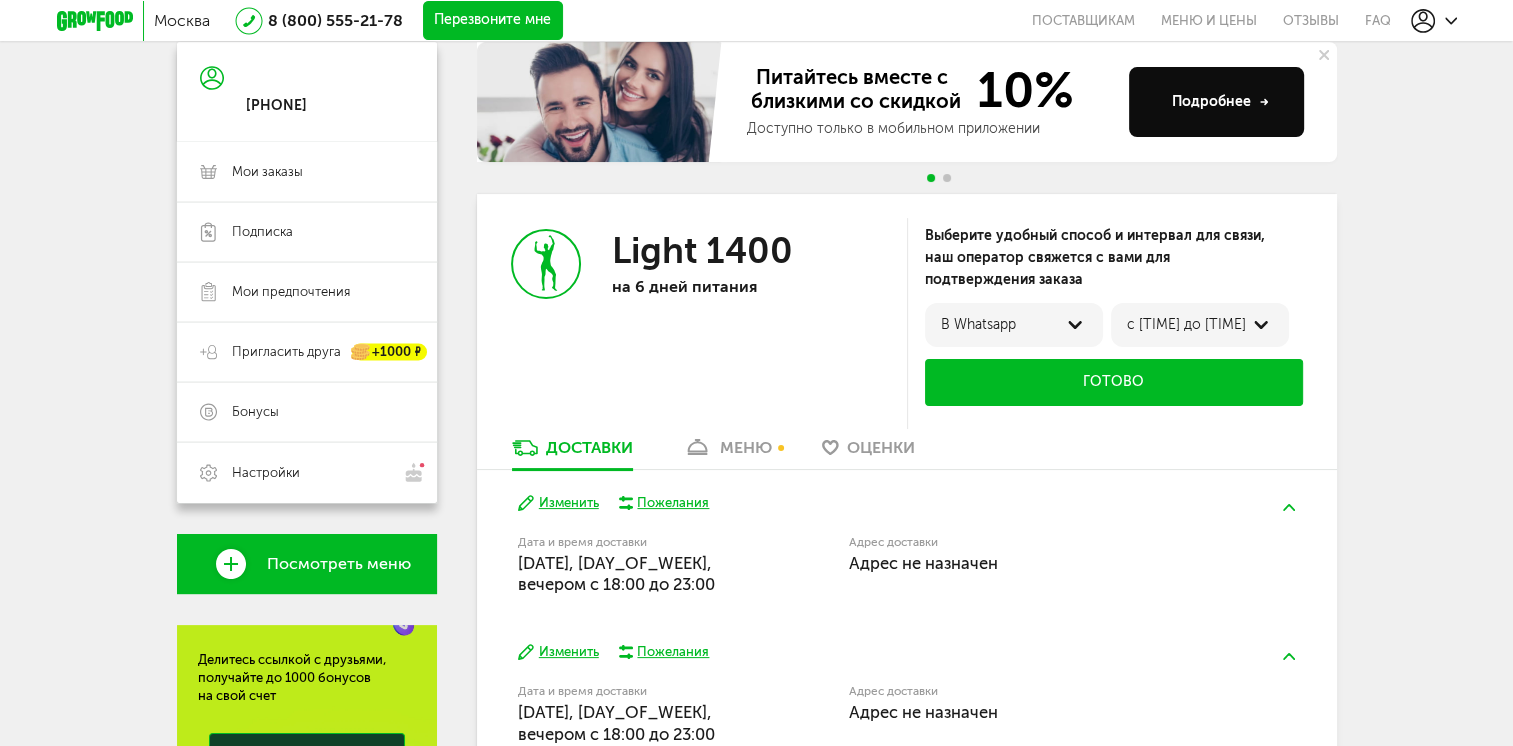 click on "Готово" at bounding box center [1114, 382] 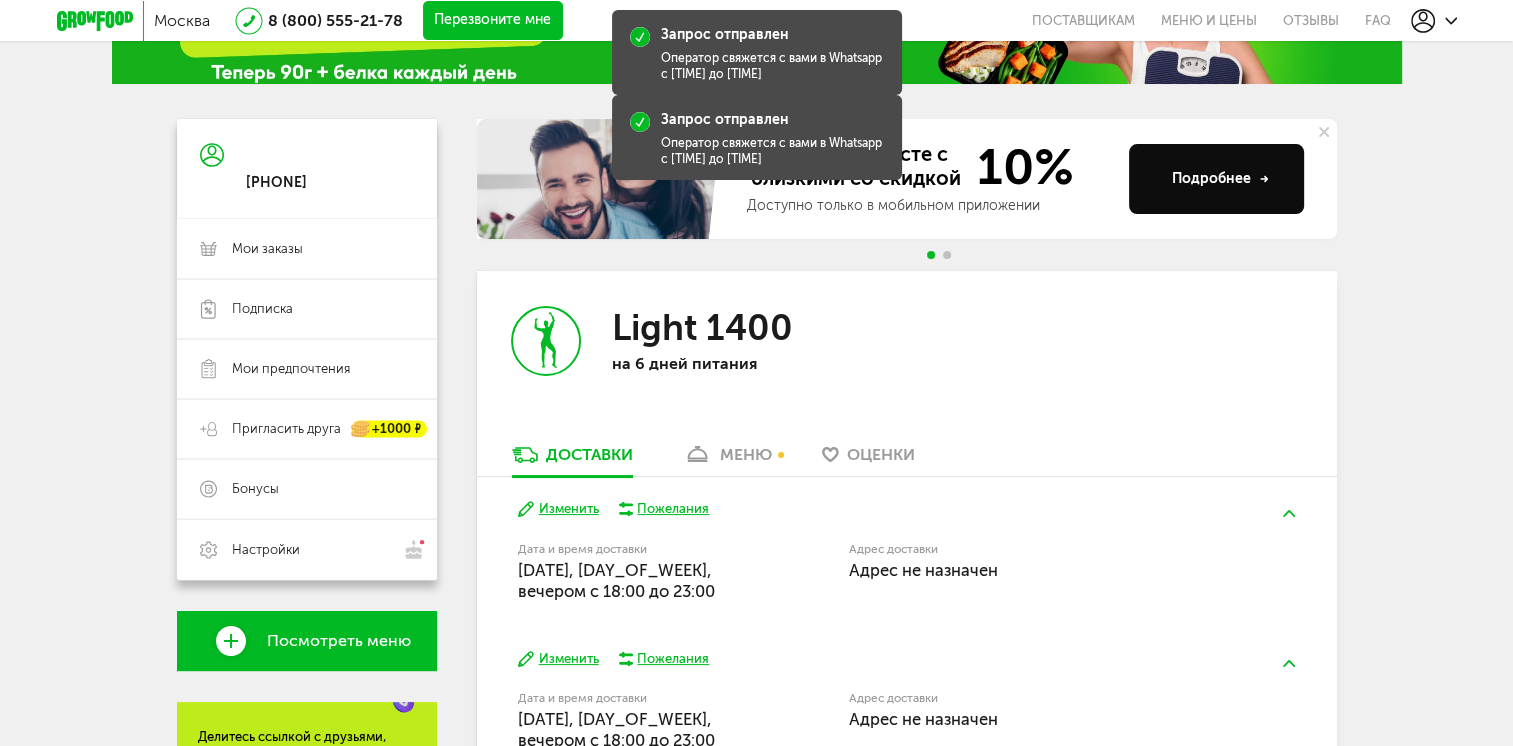 scroll, scrollTop: 0, scrollLeft: 0, axis: both 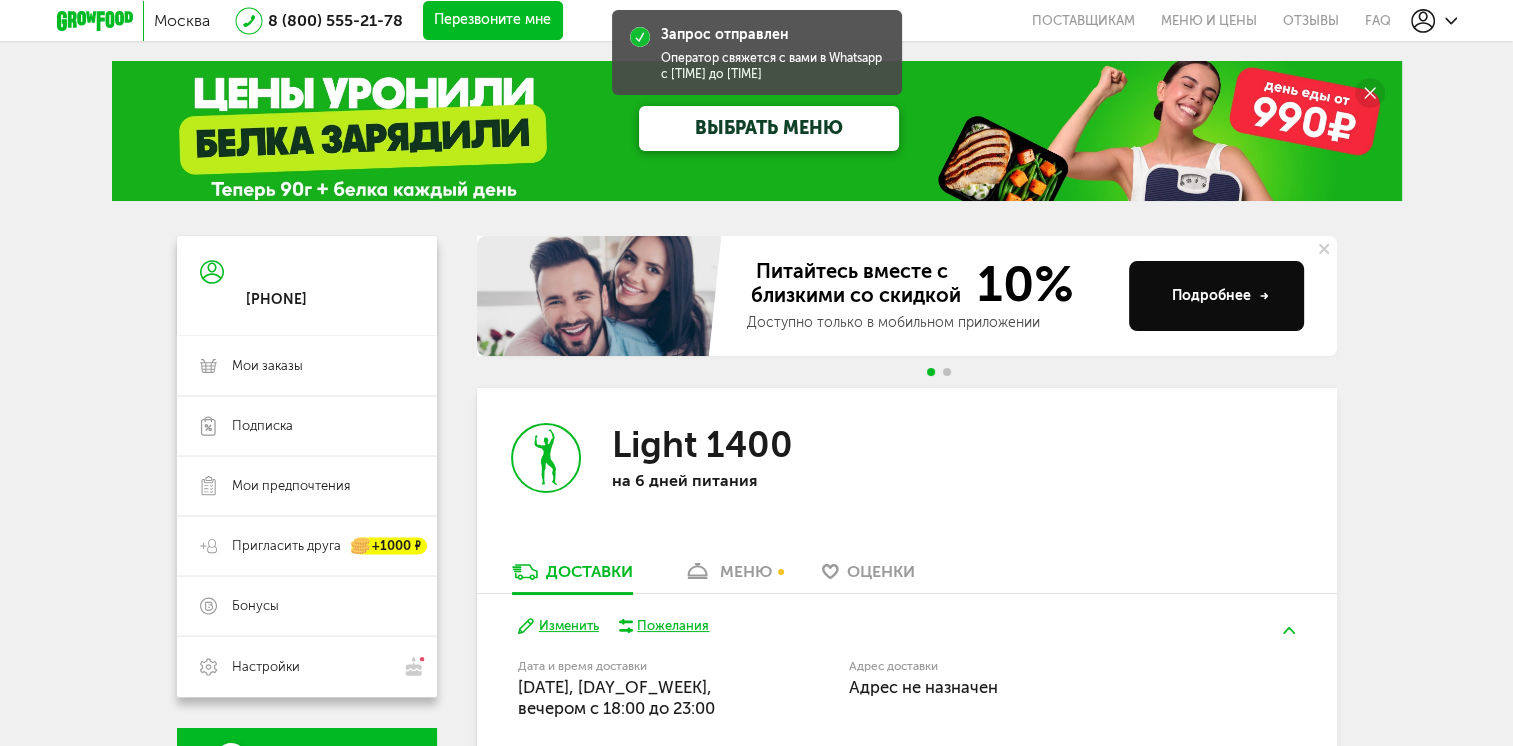 click on "Подробнее" at bounding box center (1216, 296) 